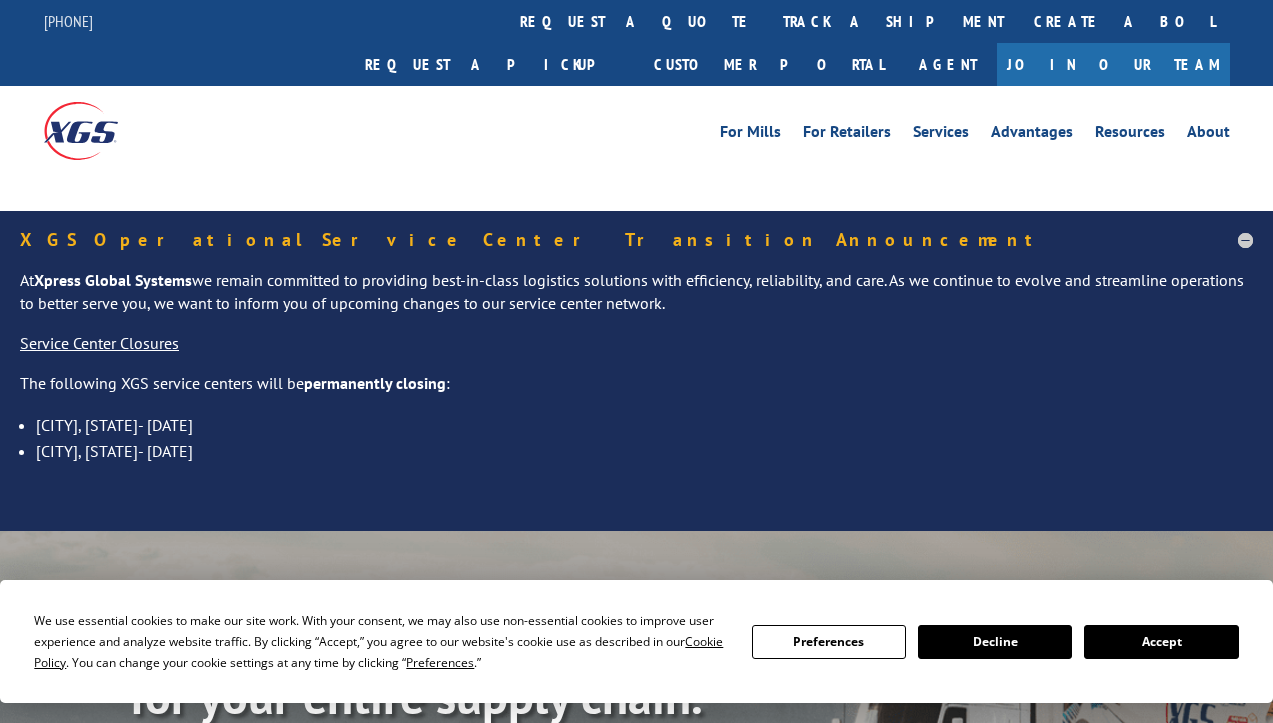 scroll, scrollTop: 0, scrollLeft: 0, axis: both 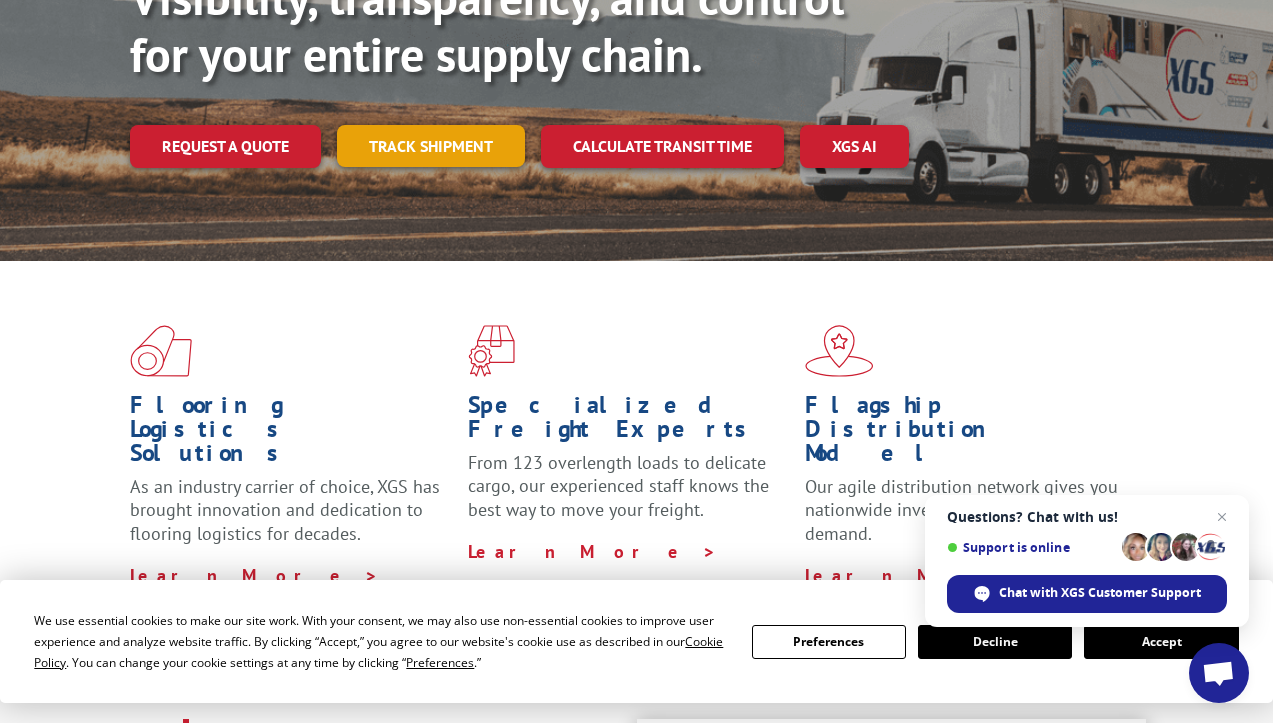 click on "Track shipment" at bounding box center (431, 146) 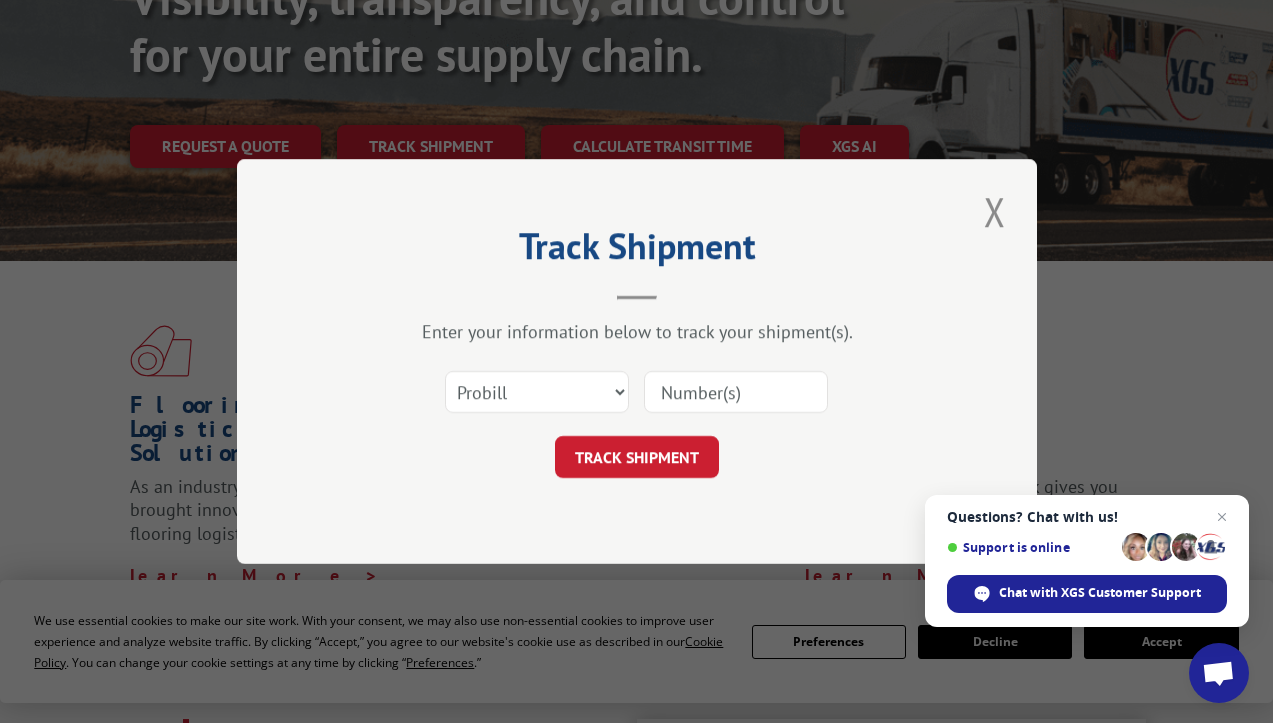 click at bounding box center (736, 392) 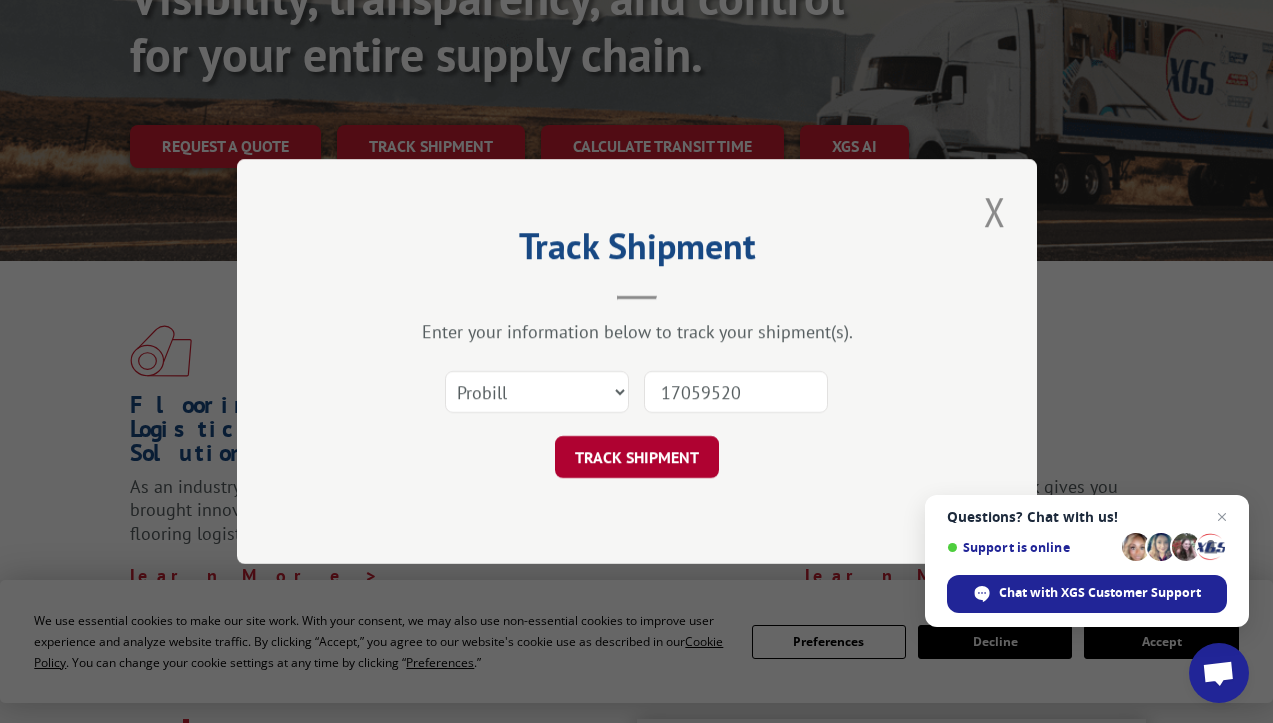 type on "17059520" 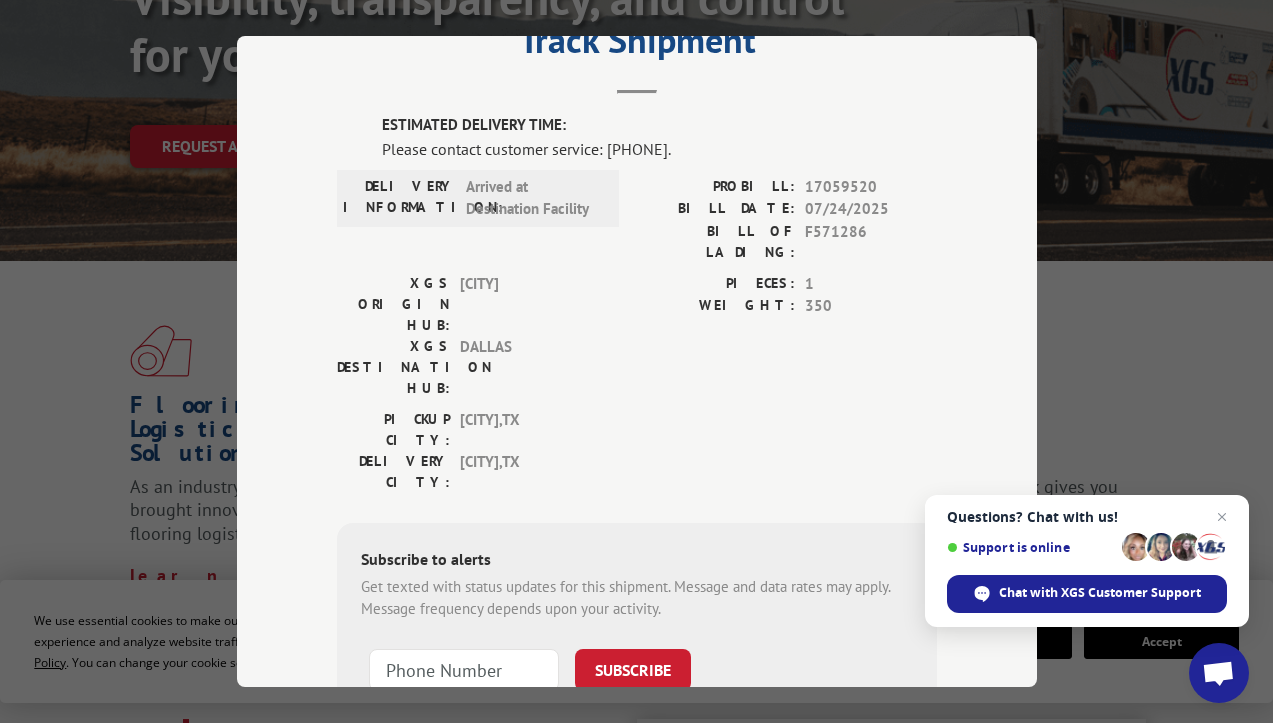 scroll, scrollTop: 75, scrollLeft: 0, axis: vertical 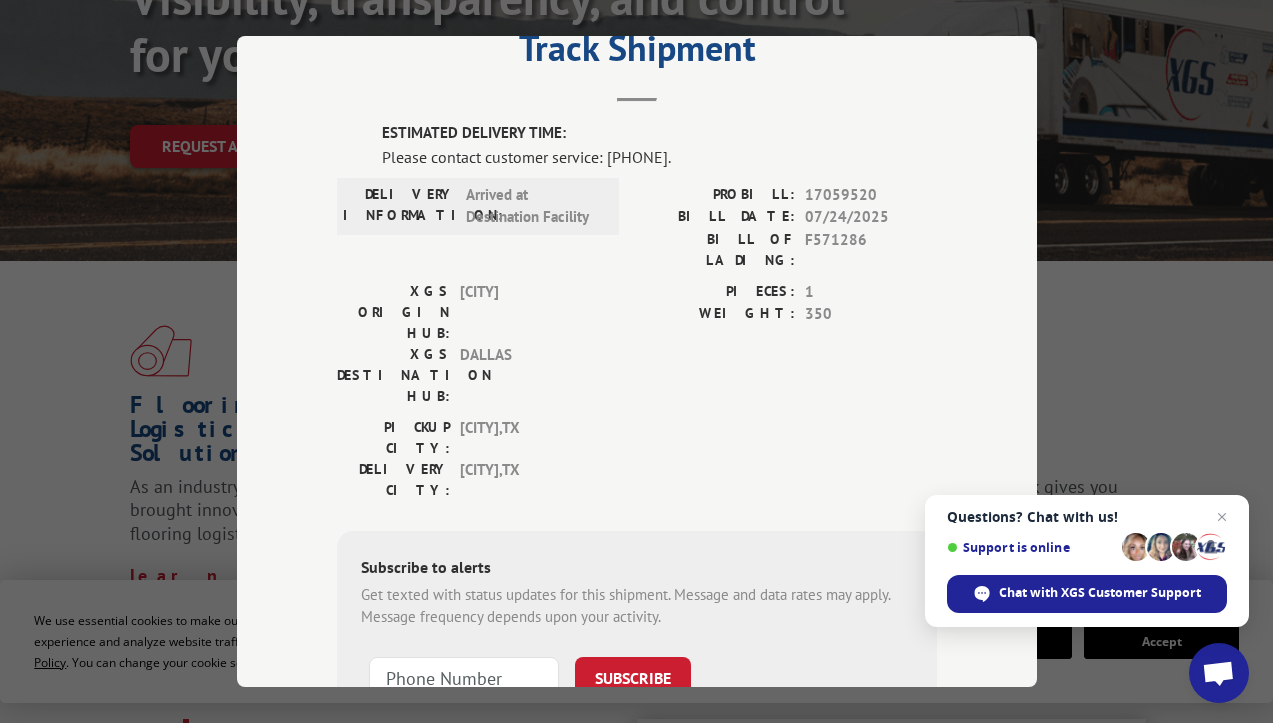 drag, startPoint x: 601, startPoint y: 152, endPoint x: 705, endPoint y: 151, distance: 104.00481 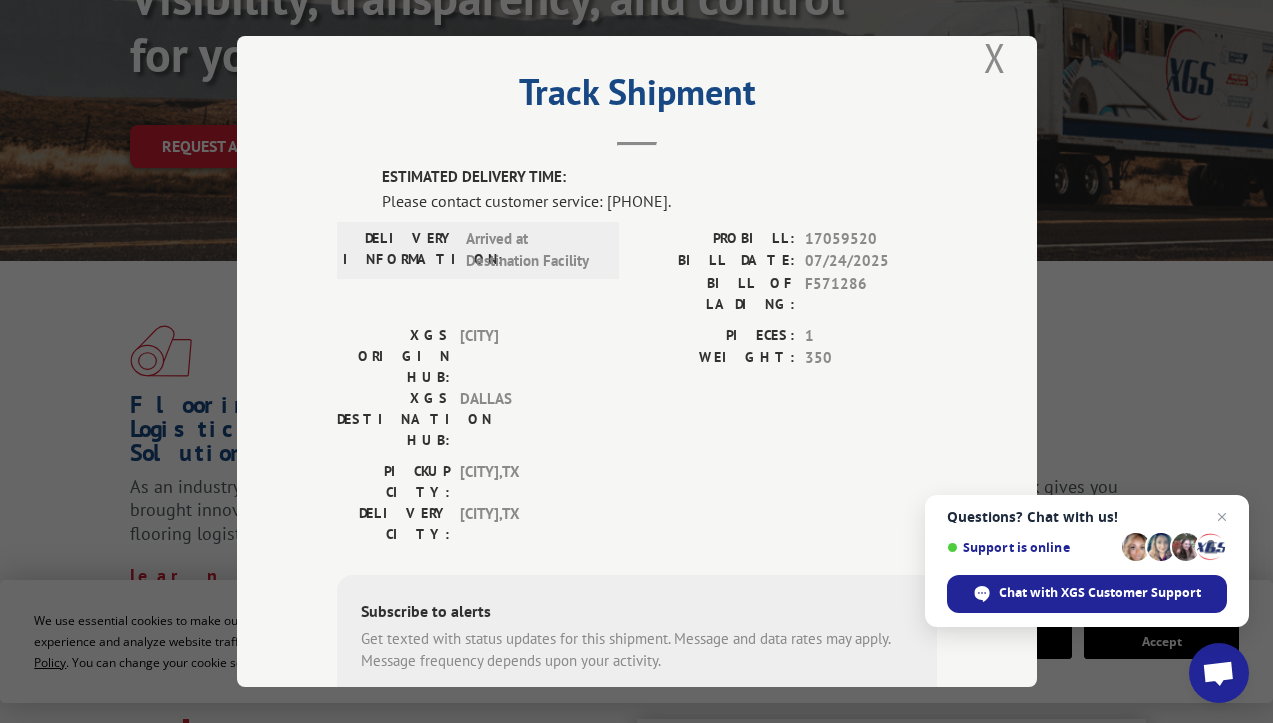 scroll, scrollTop: 0, scrollLeft: 0, axis: both 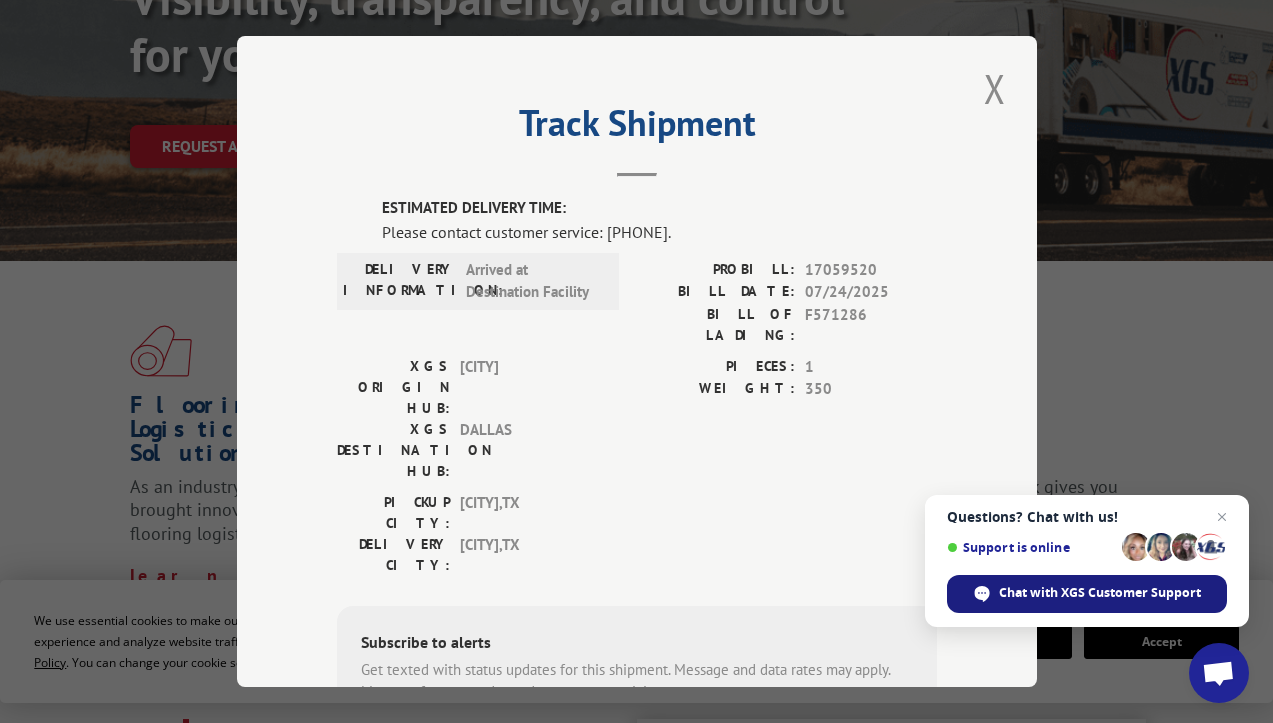 click on "Chat with XGS Customer Support" at bounding box center [1087, 594] 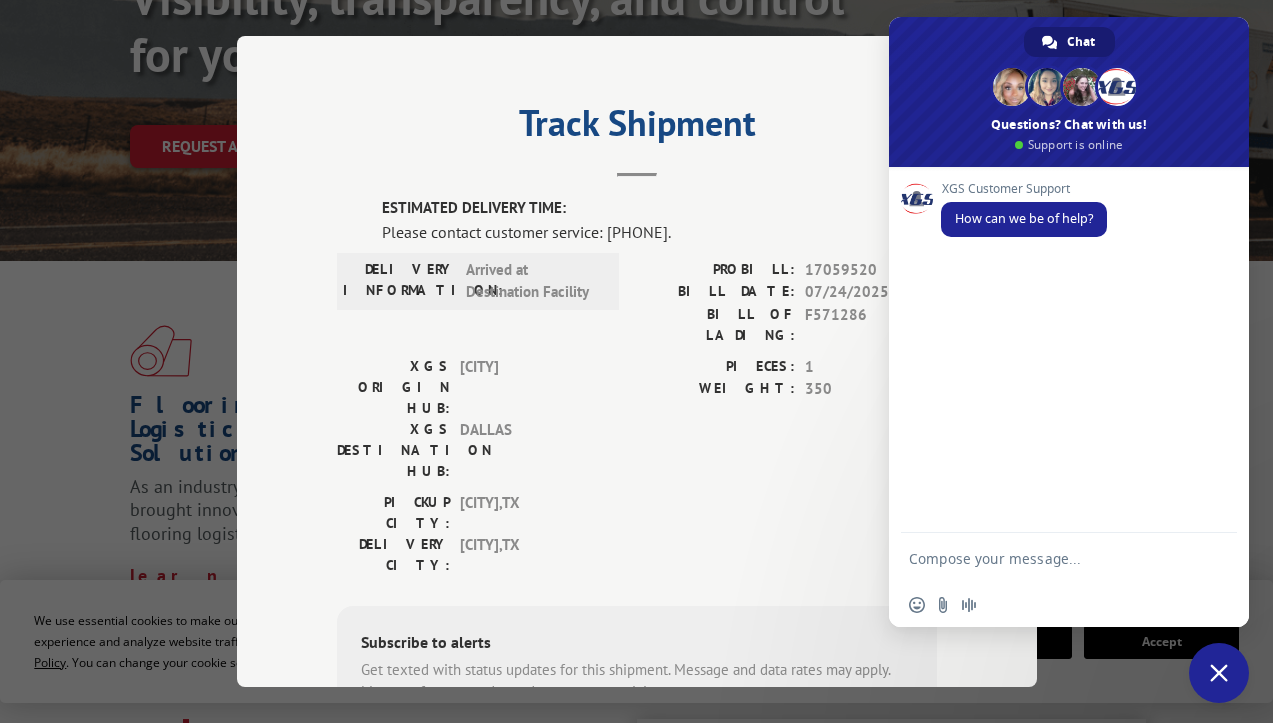 click at bounding box center [1049, 558] 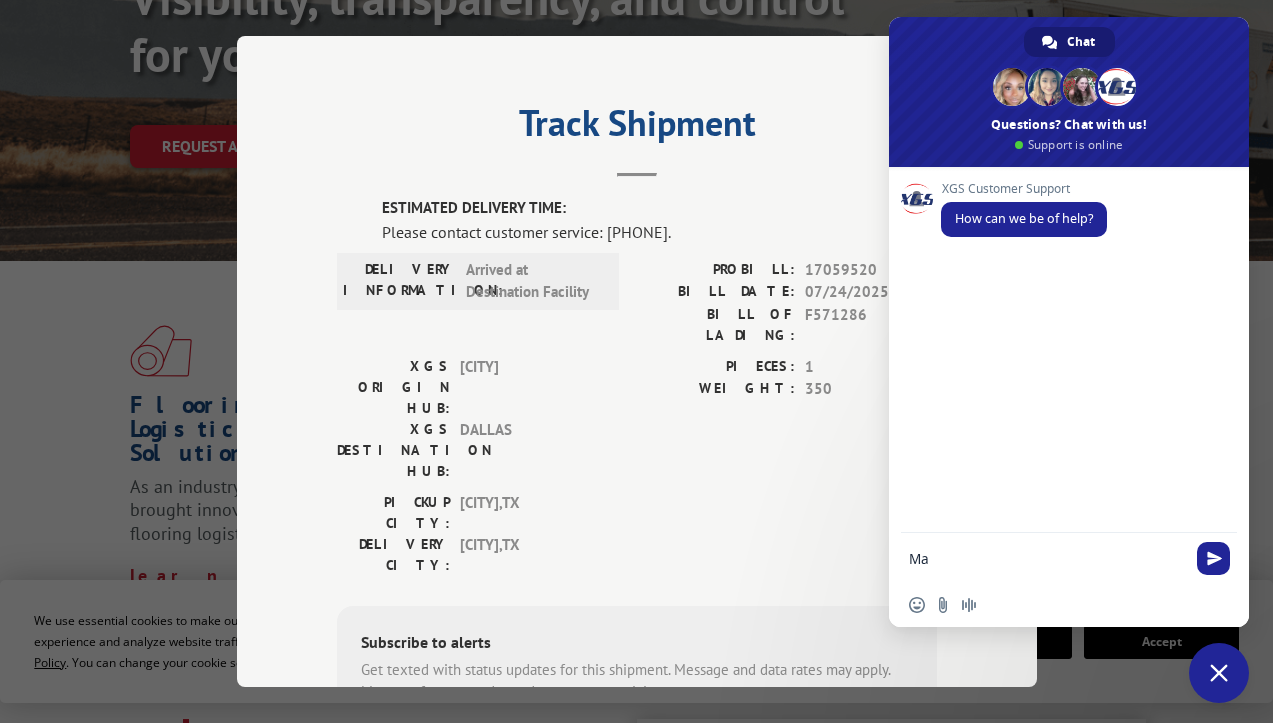 type on "M" 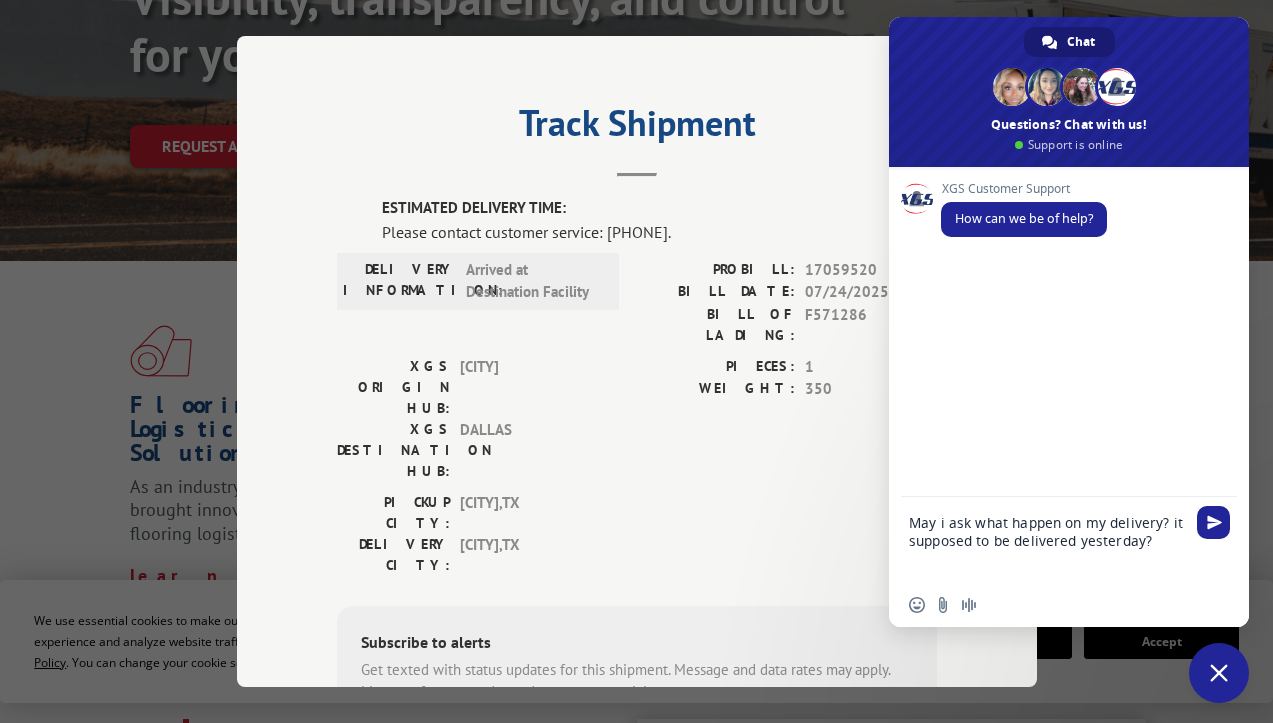 type on "May i ask what happen on my delivery? it supposed to be delivered yesterday" 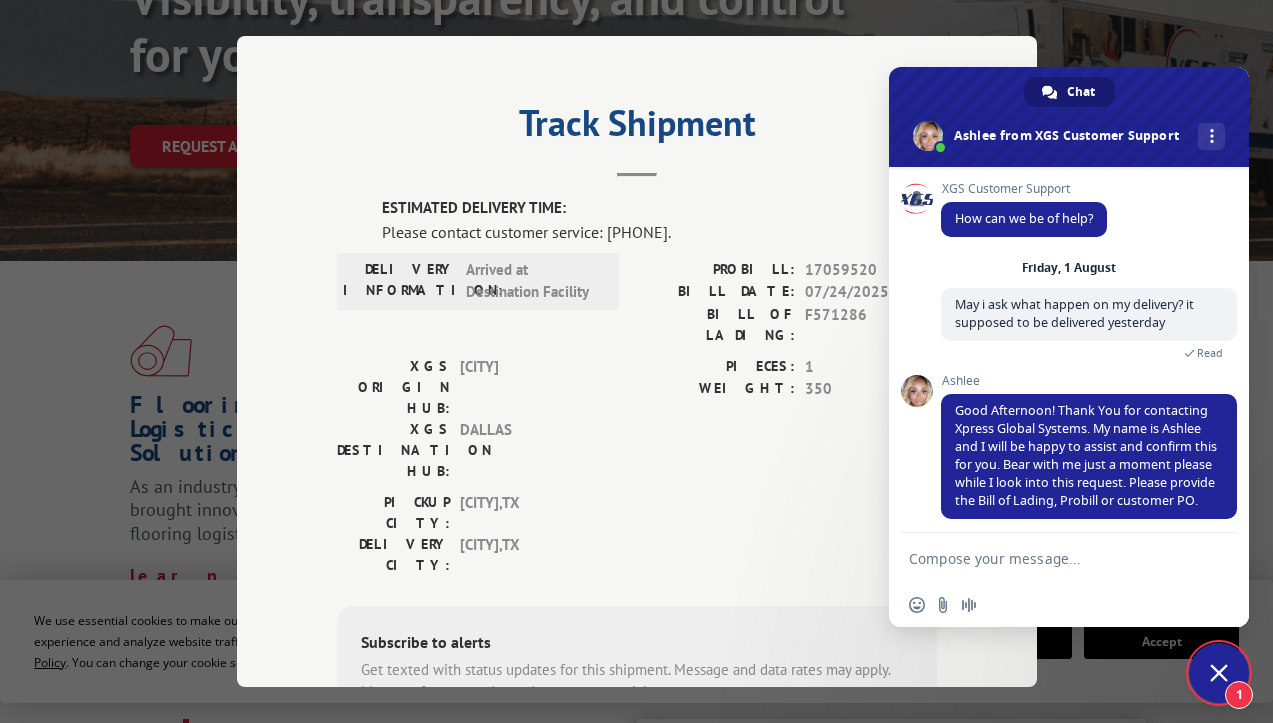scroll, scrollTop: 26, scrollLeft: 0, axis: vertical 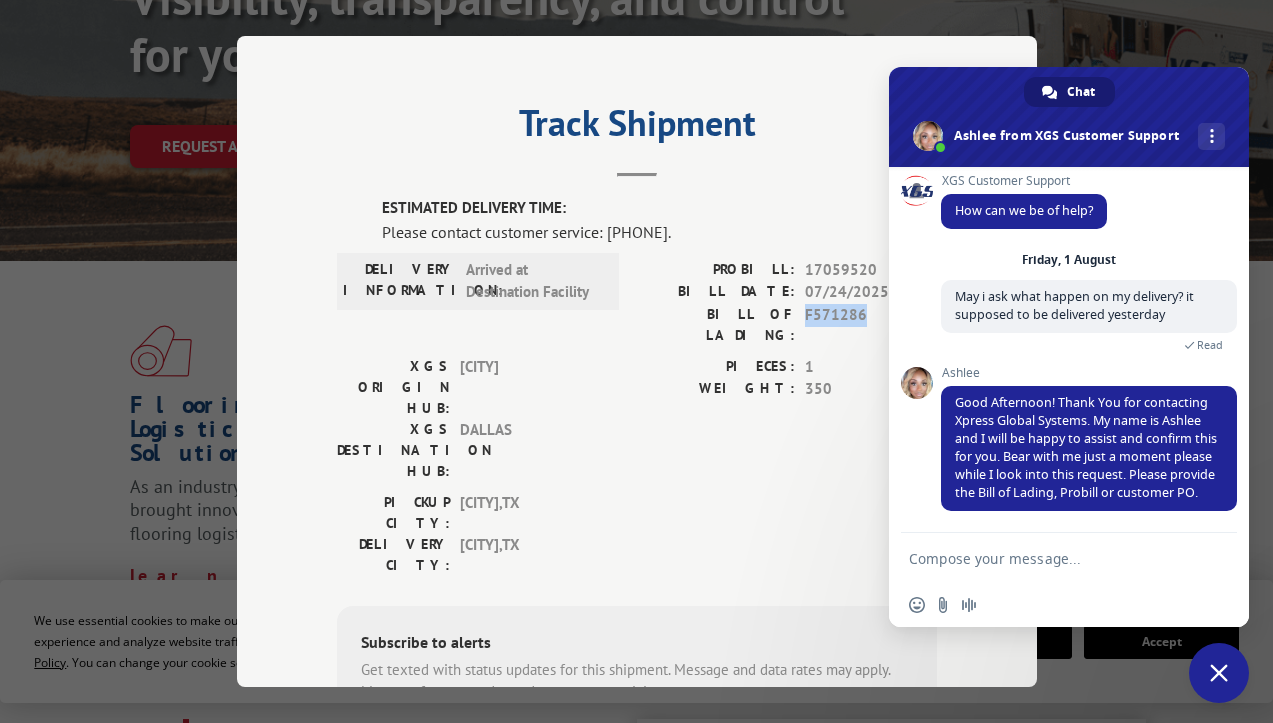 drag, startPoint x: 797, startPoint y: 307, endPoint x: 854, endPoint y: 306, distance: 57.00877 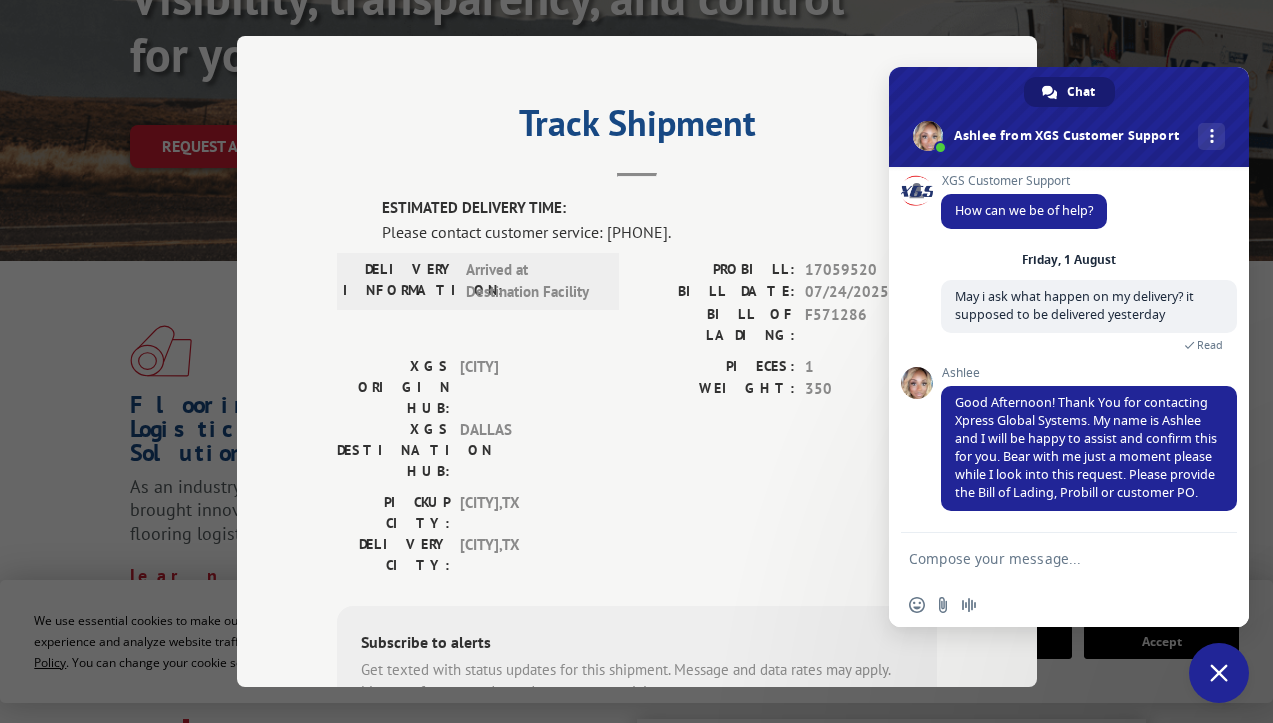 click at bounding box center (1049, 558) 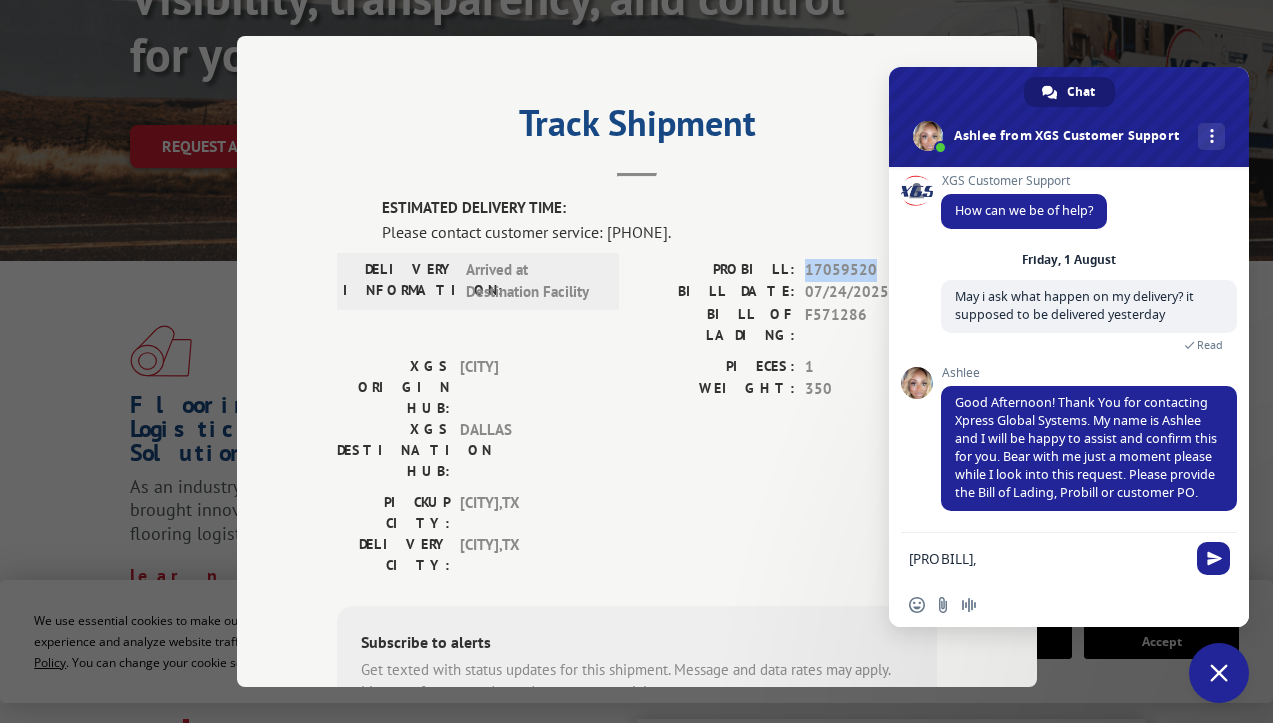 drag, startPoint x: 794, startPoint y: 260, endPoint x: 870, endPoint y: 260, distance: 76 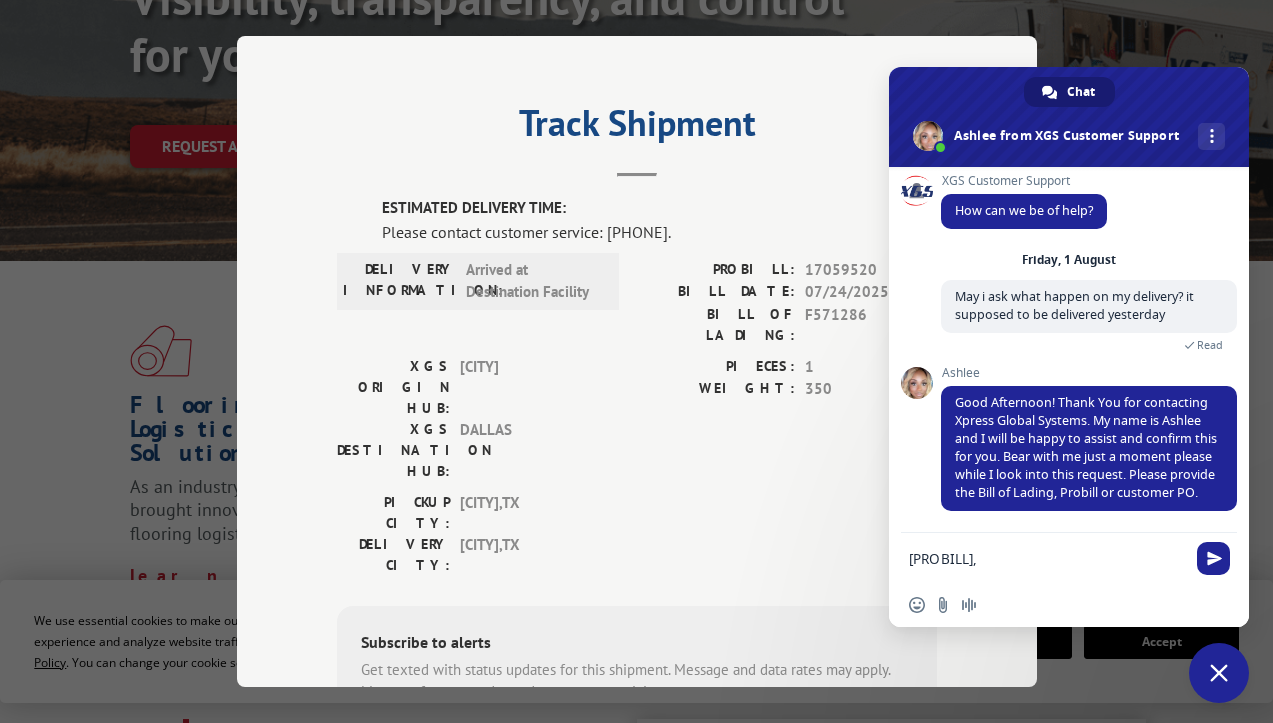 click on "[PROBILL]," at bounding box center [1049, 558] 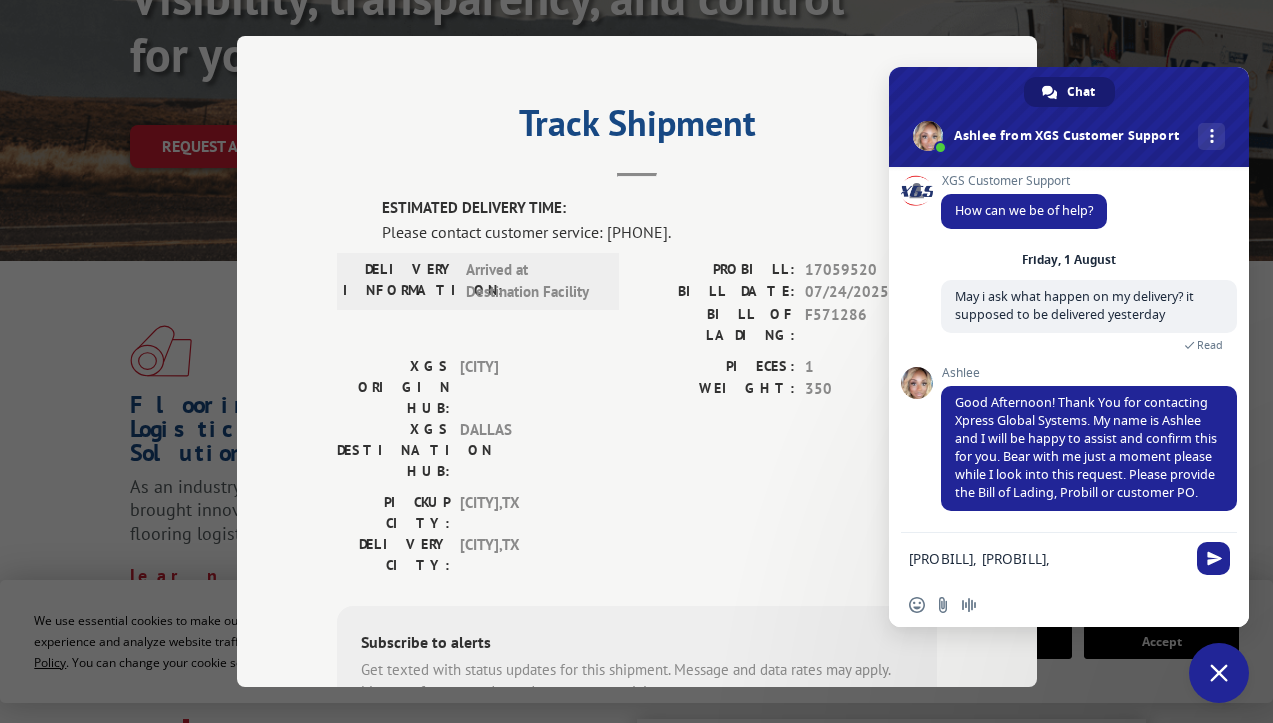 paste on "[PROBILL]" 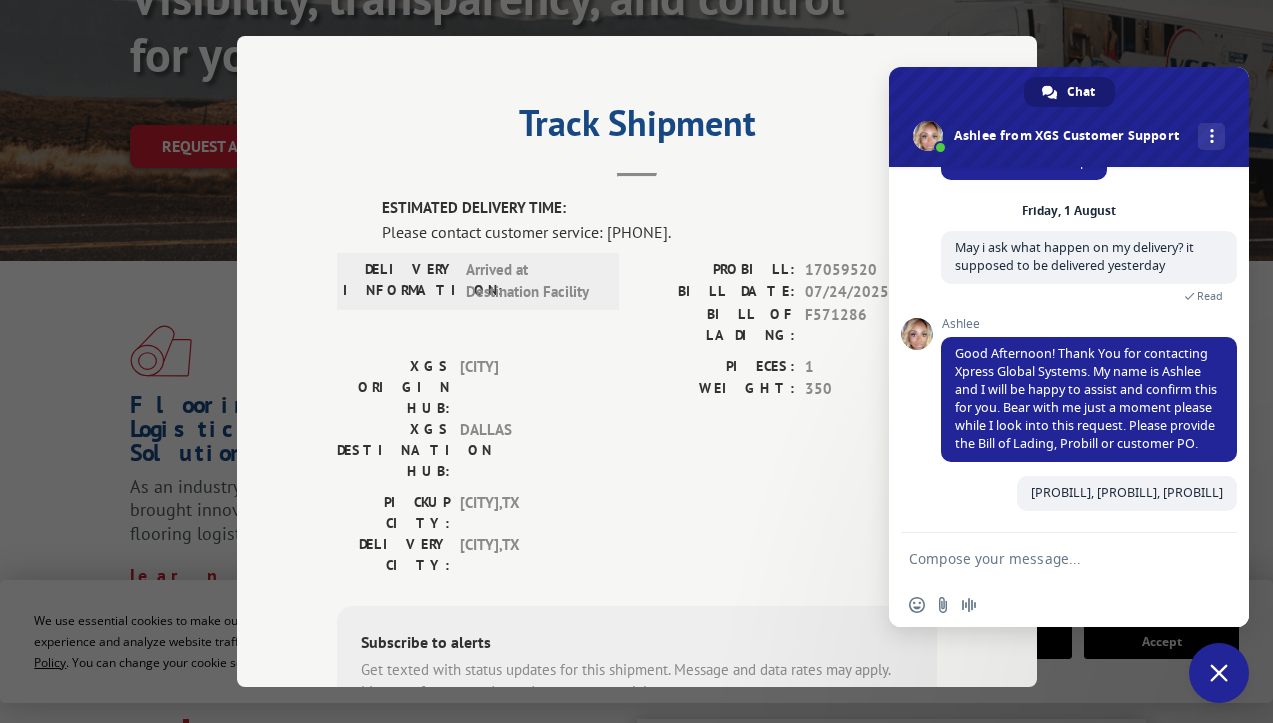 scroll, scrollTop: 75, scrollLeft: 0, axis: vertical 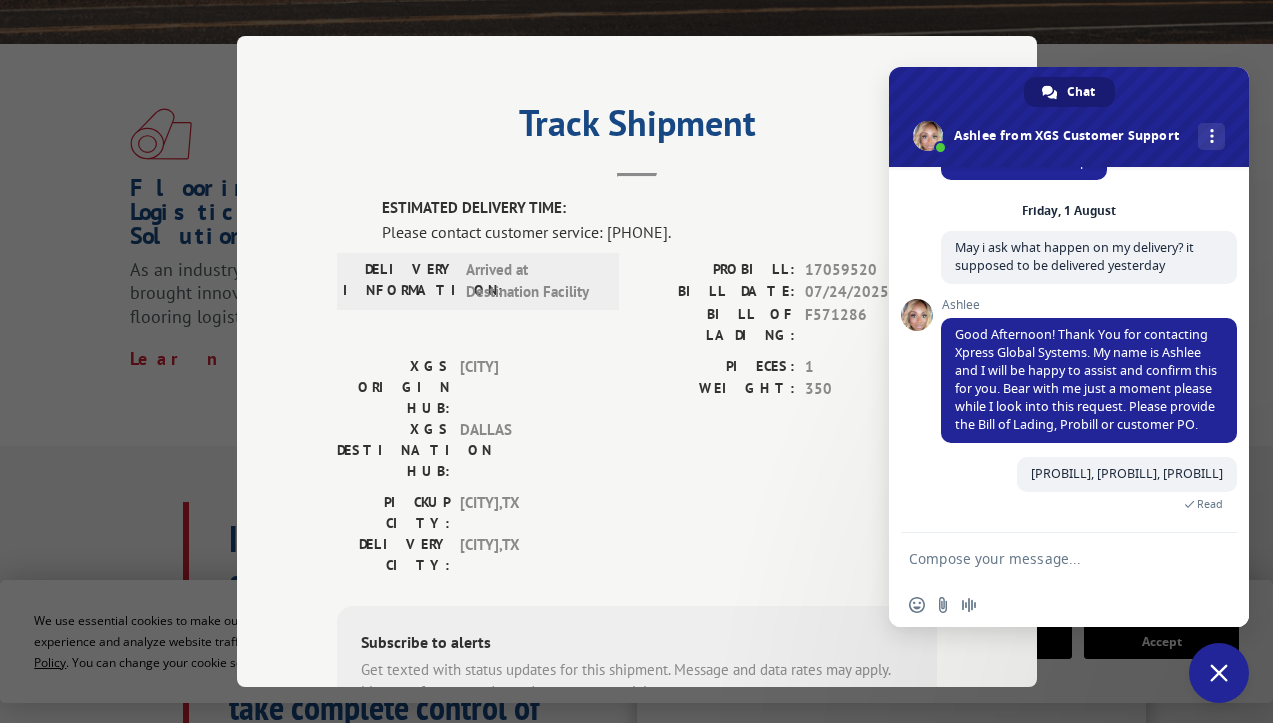 click on "DELIVERY INFORMATION: Arrived at Destination Facility" at bounding box center [478, 281] 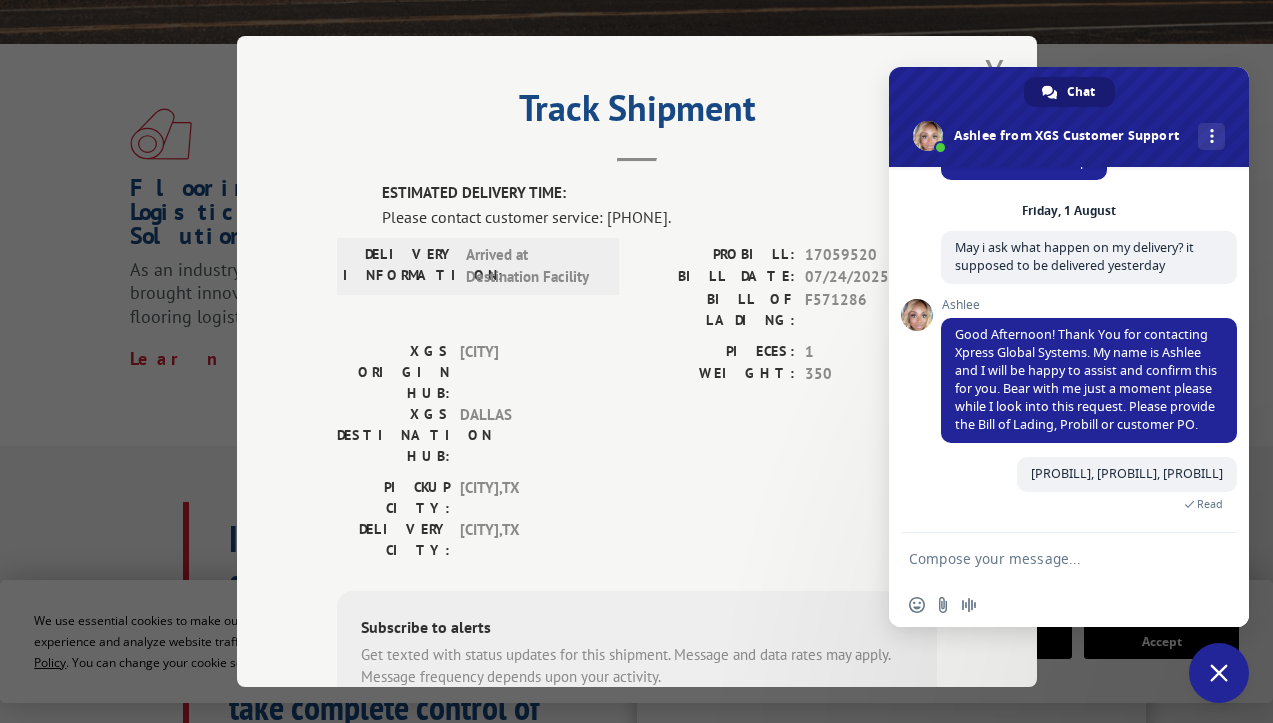 scroll, scrollTop: 0, scrollLeft: 0, axis: both 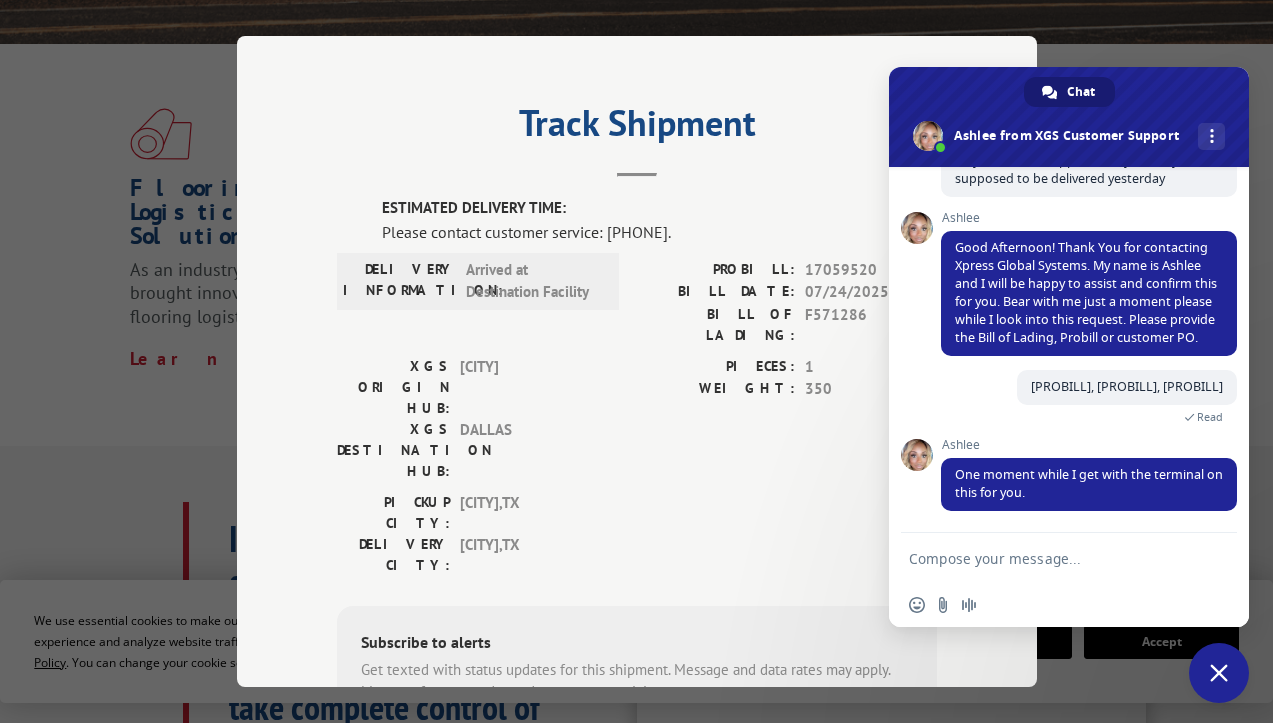 click at bounding box center [1049, 558] 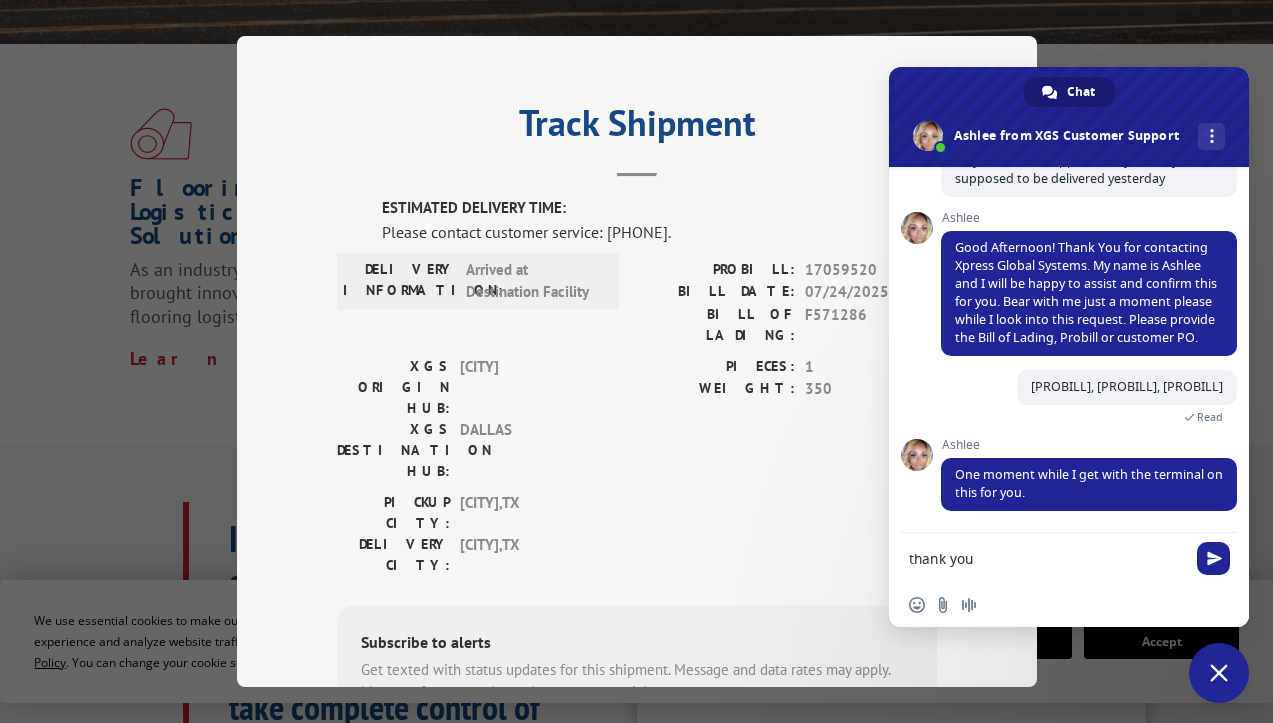type on "thank youu" 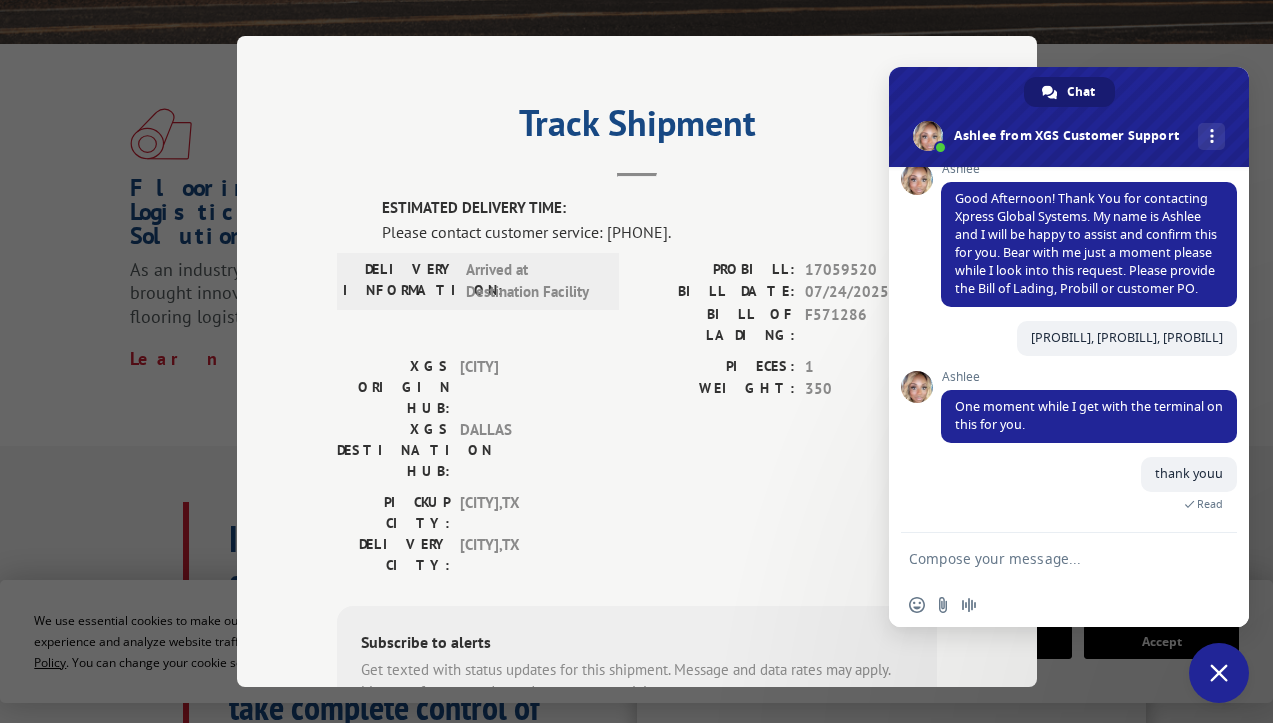 scroll, scrollTop: 211, scrollLeft: 0, axis: vertical 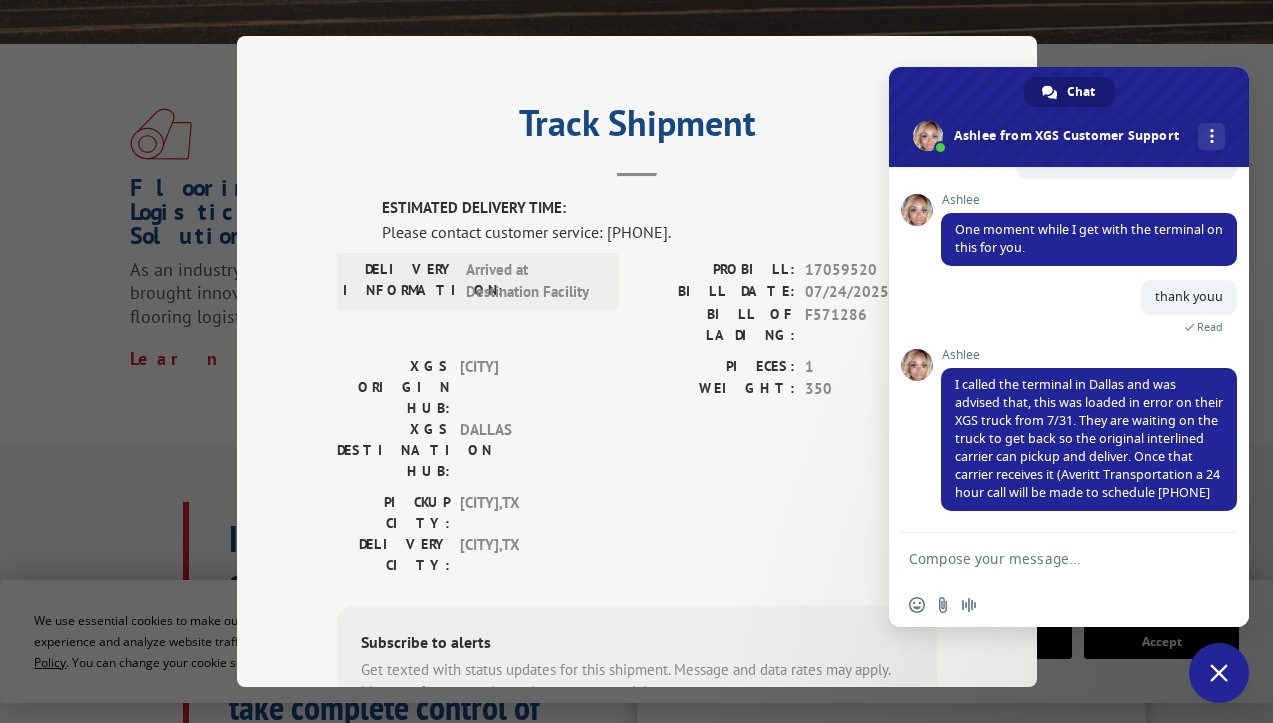 click at bounding box center [1049, 558] 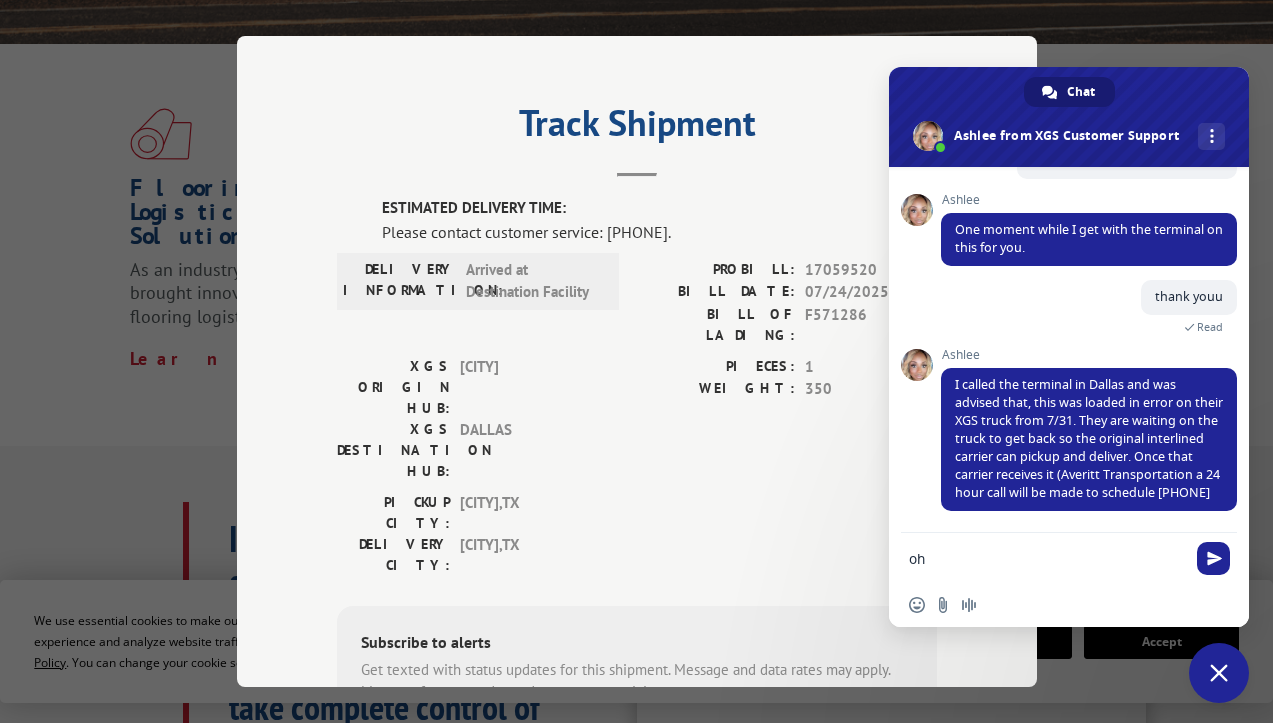 type on "o" 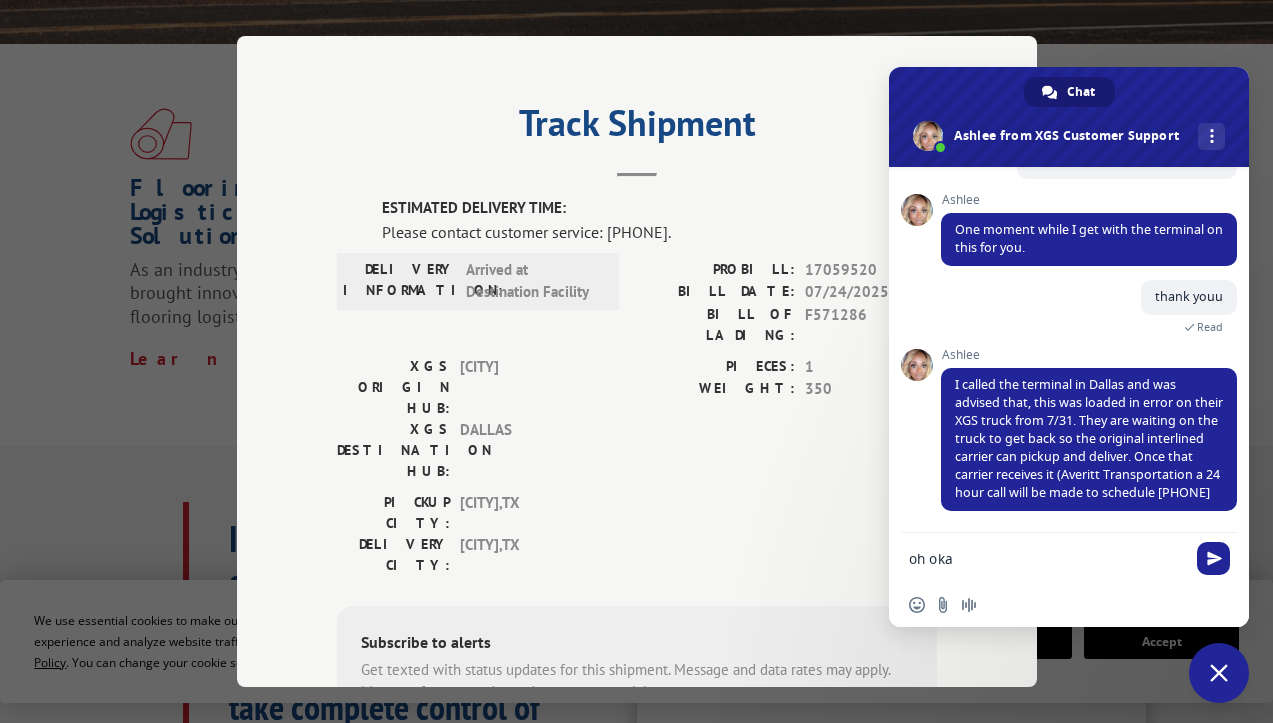 type on "oh okay" 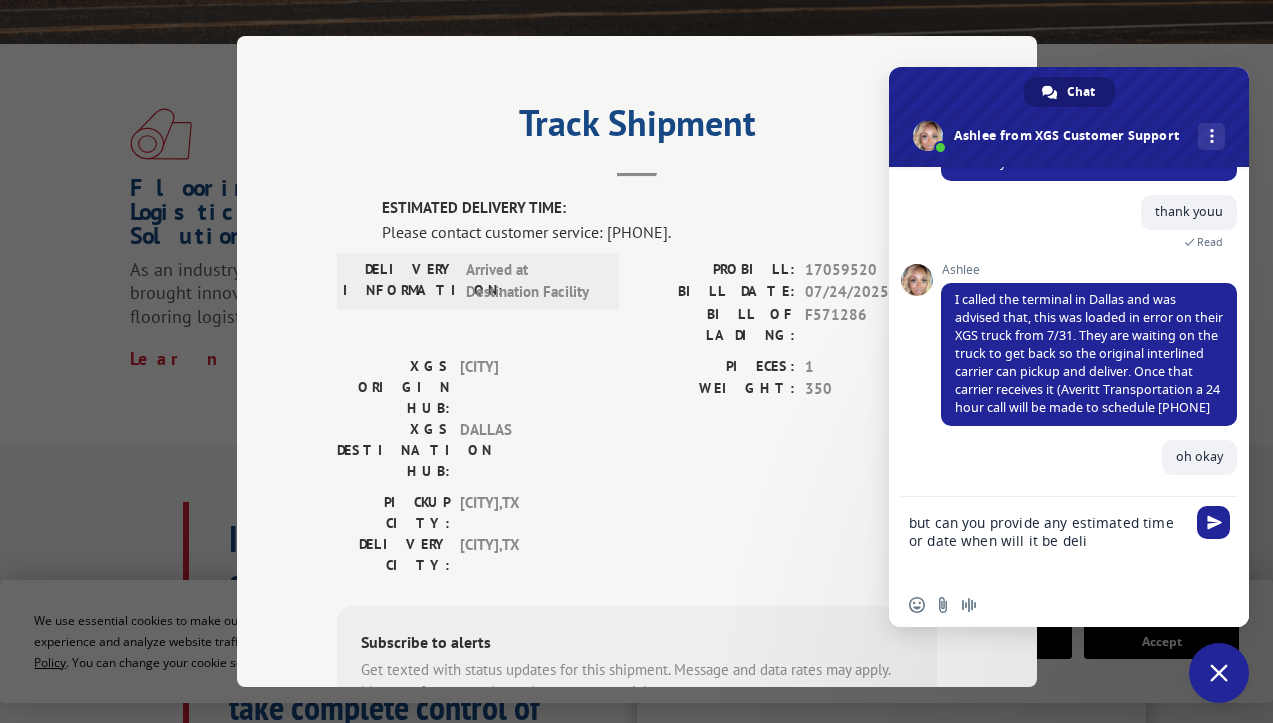 scroll, scrollTop: 478, scrollLeft: 0, axis: vertical 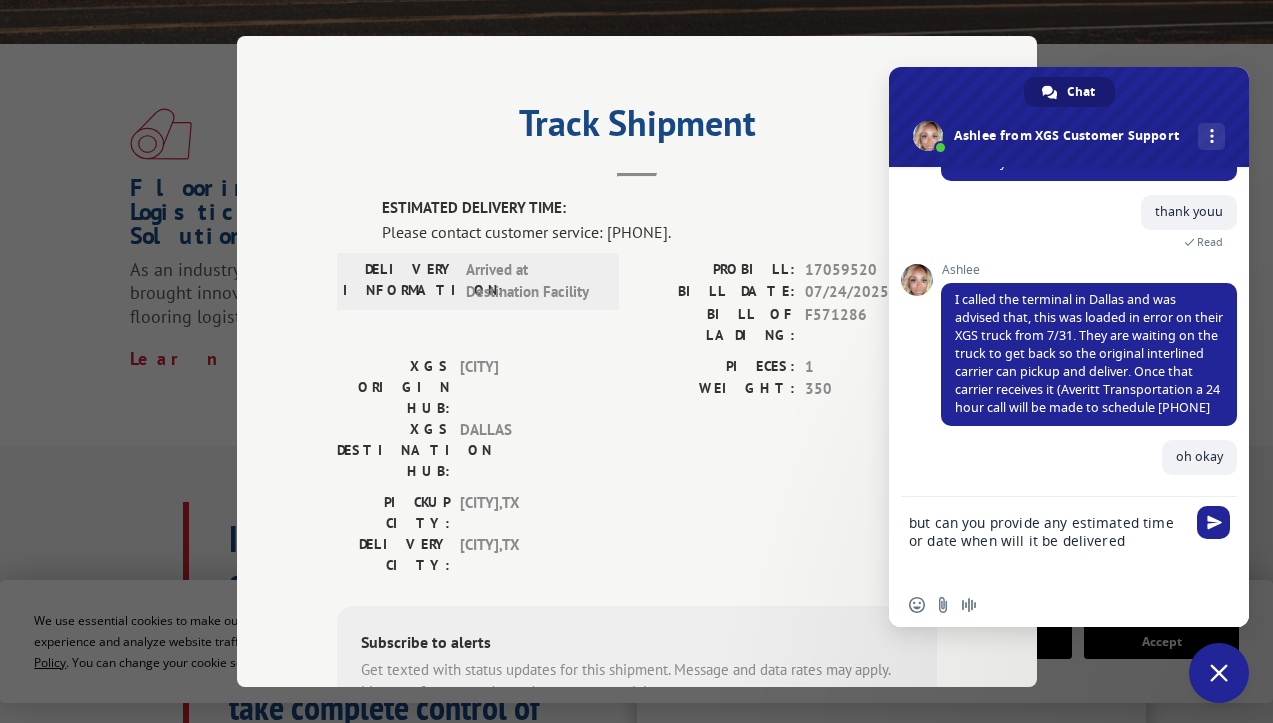 type on "but can you provide any estimated time or date when will it be delivered?" 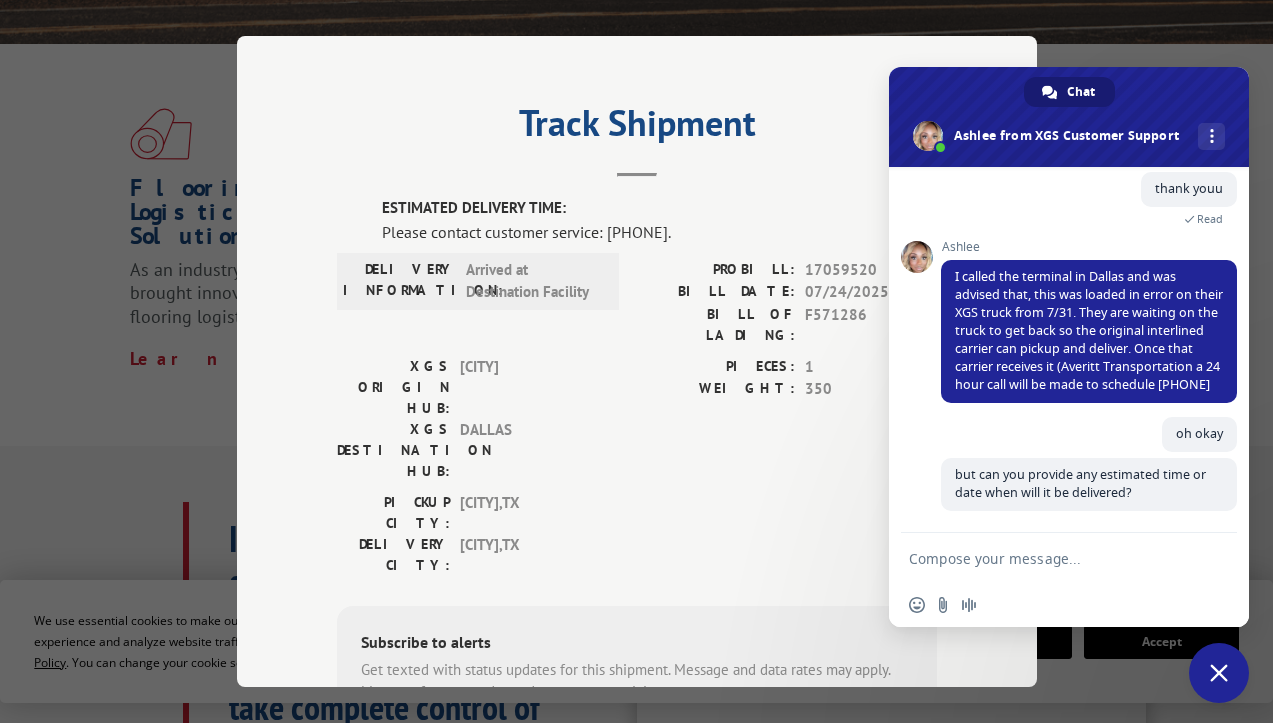 scroll, scrollTop: 514, scrollLeft: 0, axis: vertical 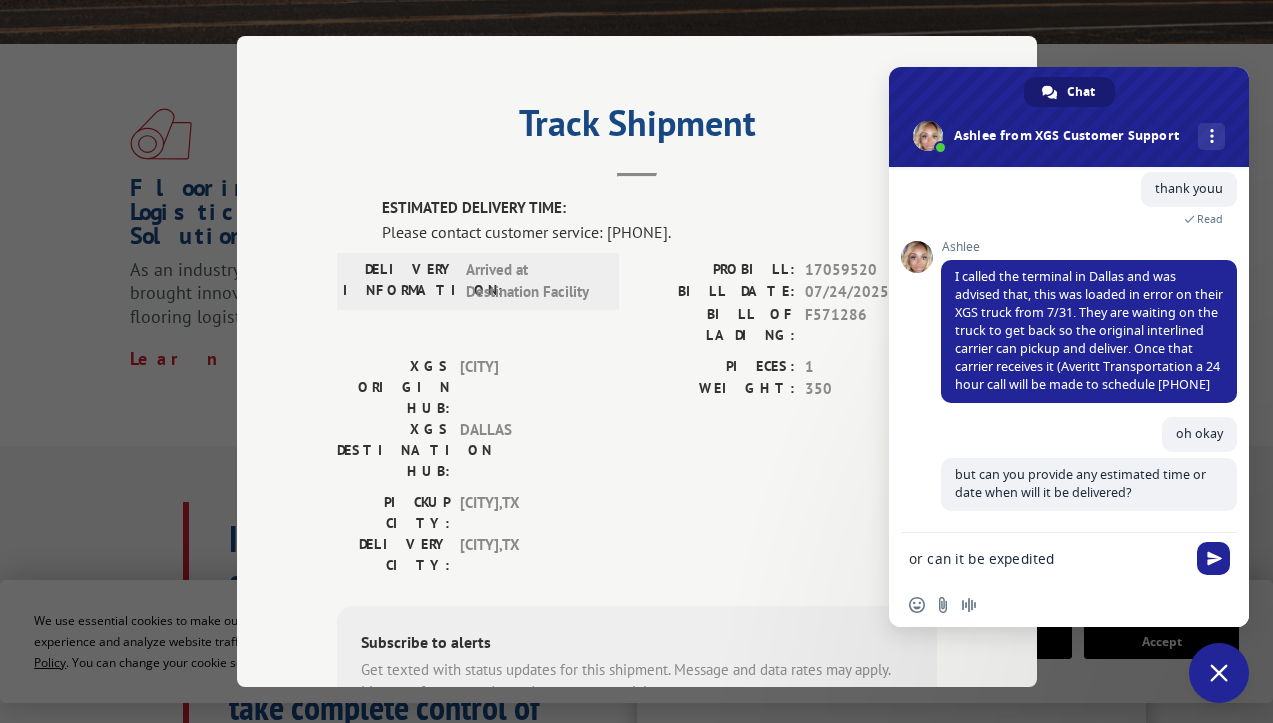 type on "or can it be expedited?" 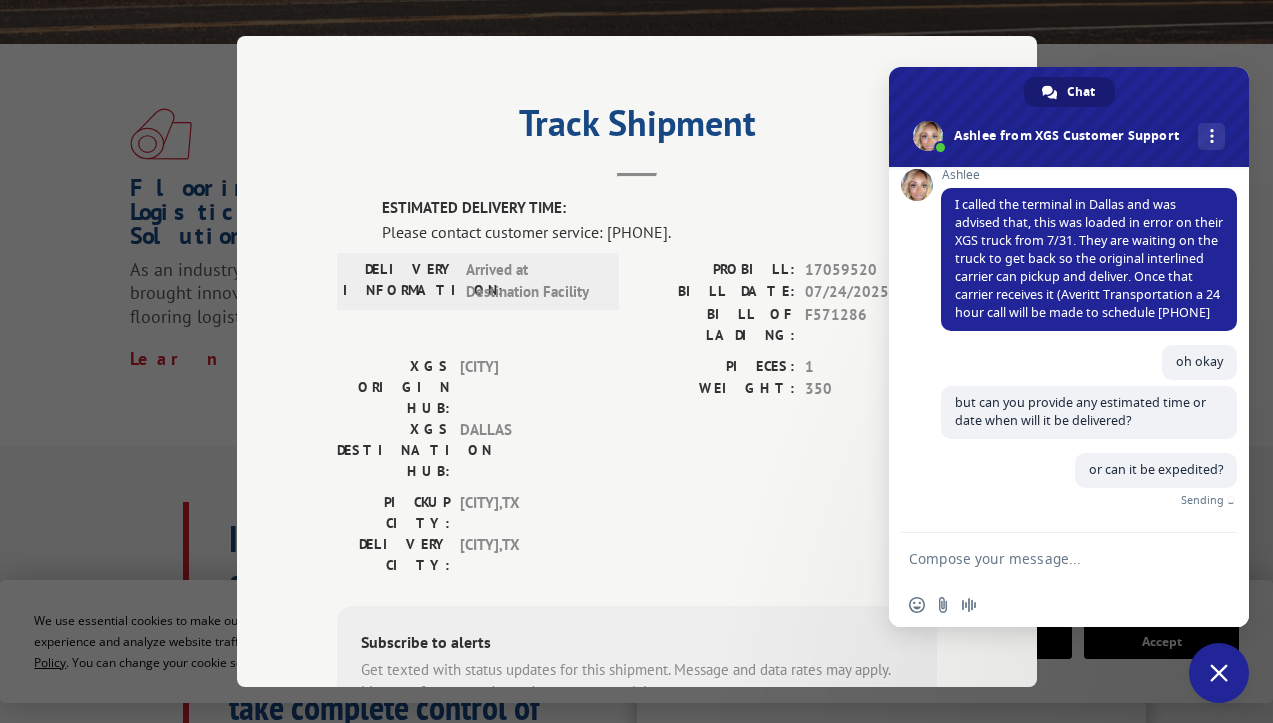 scroll, scrollTop: 555, scrollLeft: 0, axis: vertical 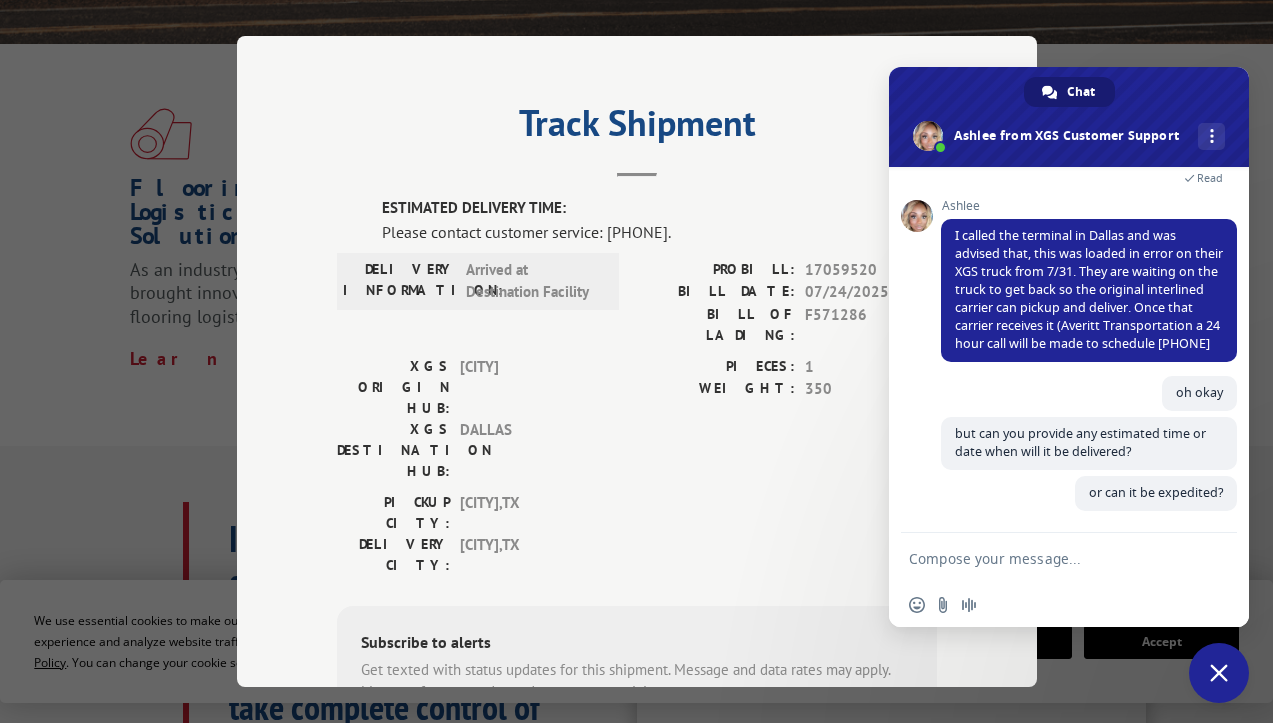 click at bounding box center [1049, 558] 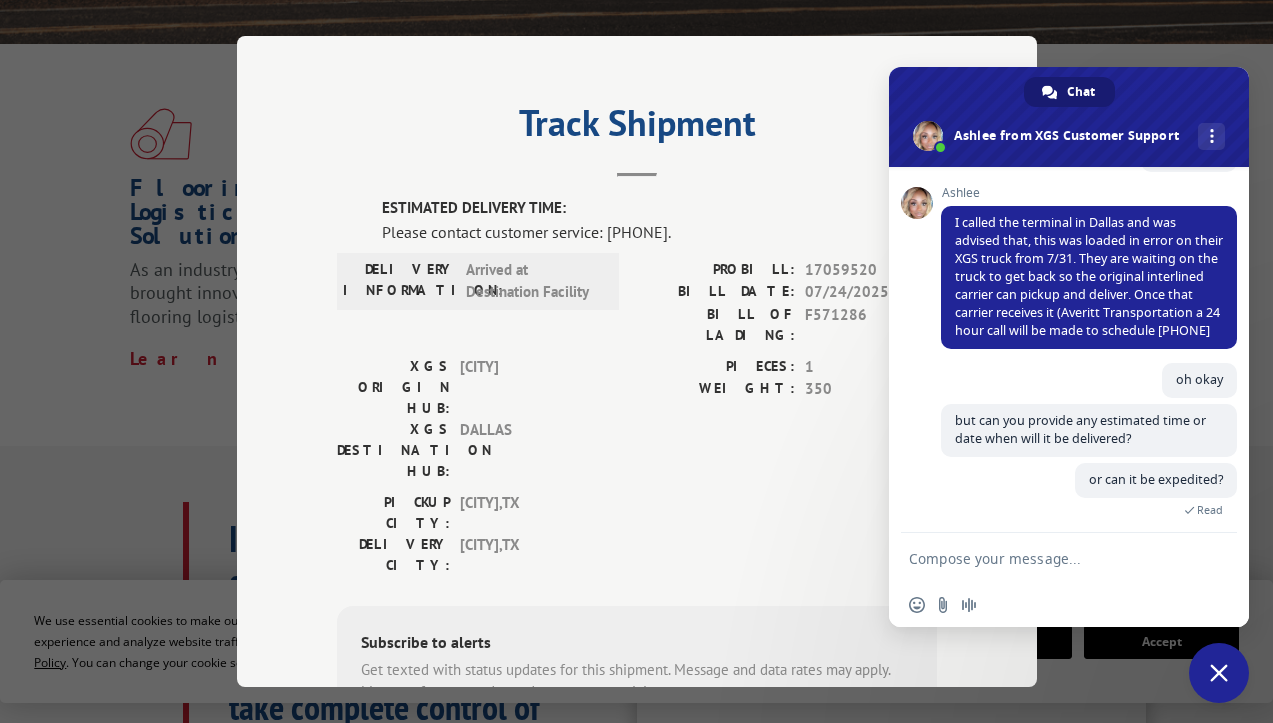scroll, scrollTop: 555, scrollLeft: 0, axis: vertical 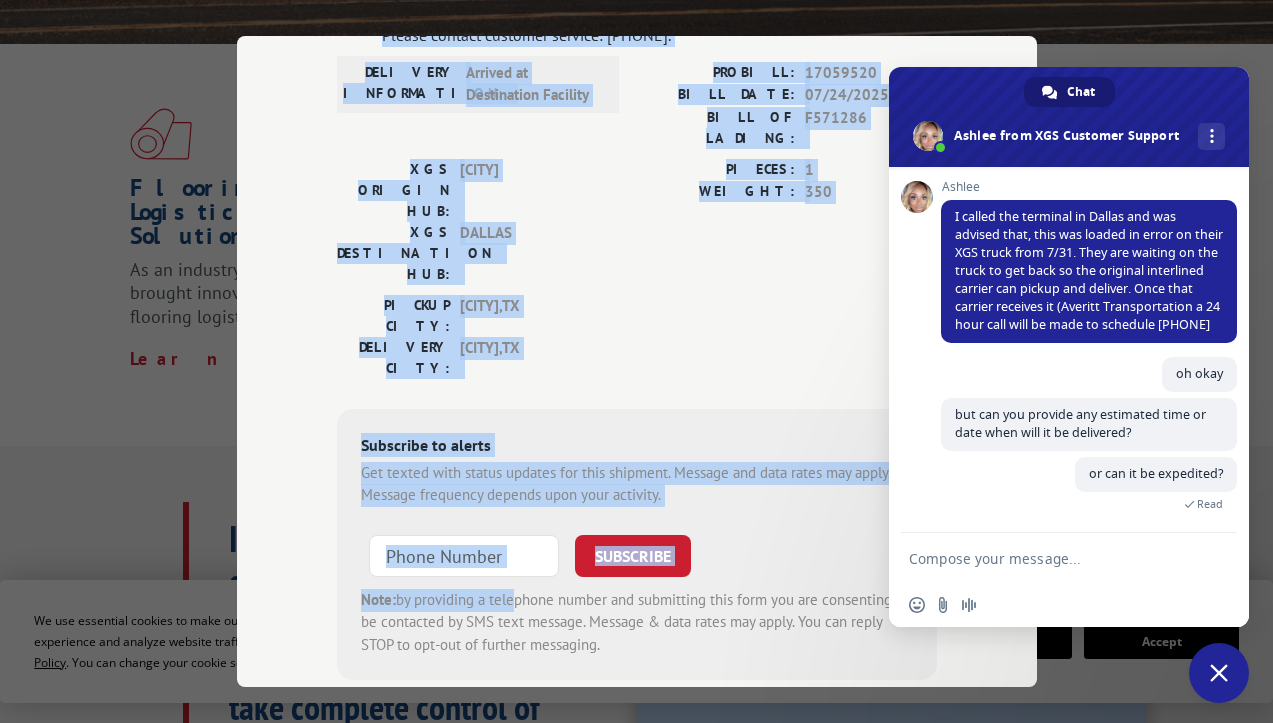 drag, startPoint x: 502, startPoint y: 665, endPoint x: 349, endPoint y: 738, distance: 169.52286 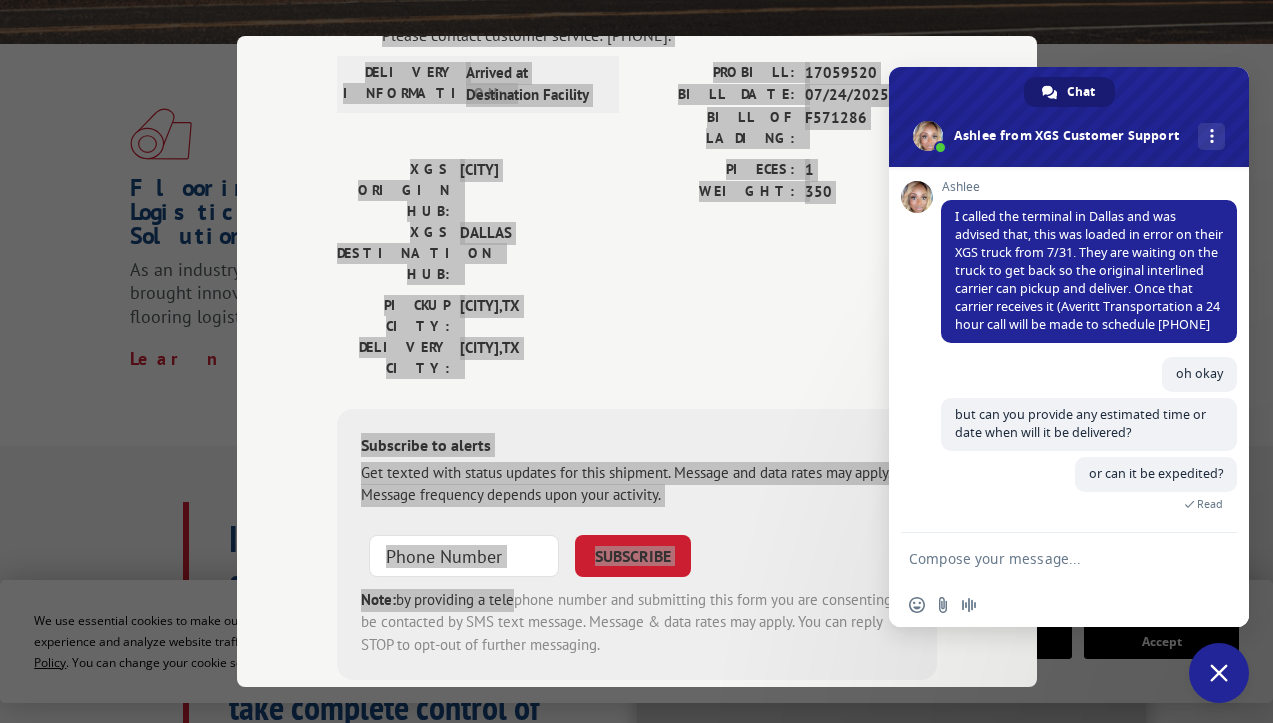 scroll, scrollTop: 595, scrollLeft: 0, axis: vertical 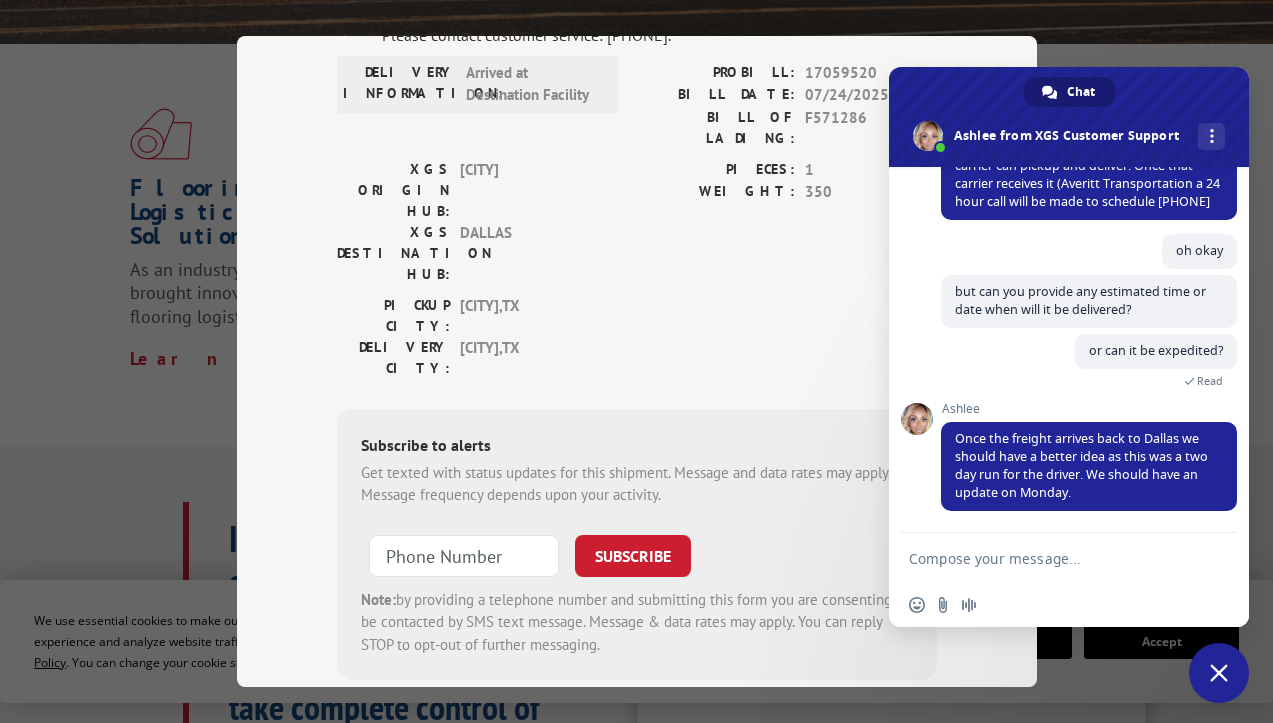 click at bounding box center [1049, 558] 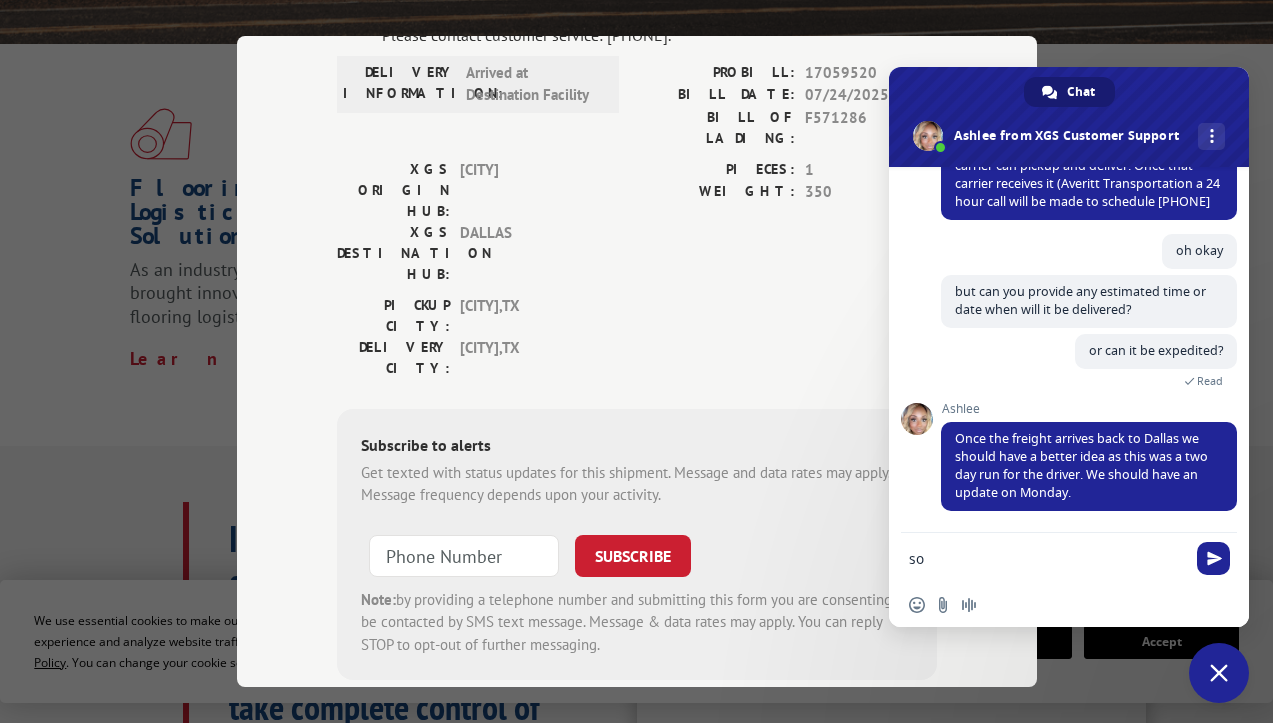 type on "s" 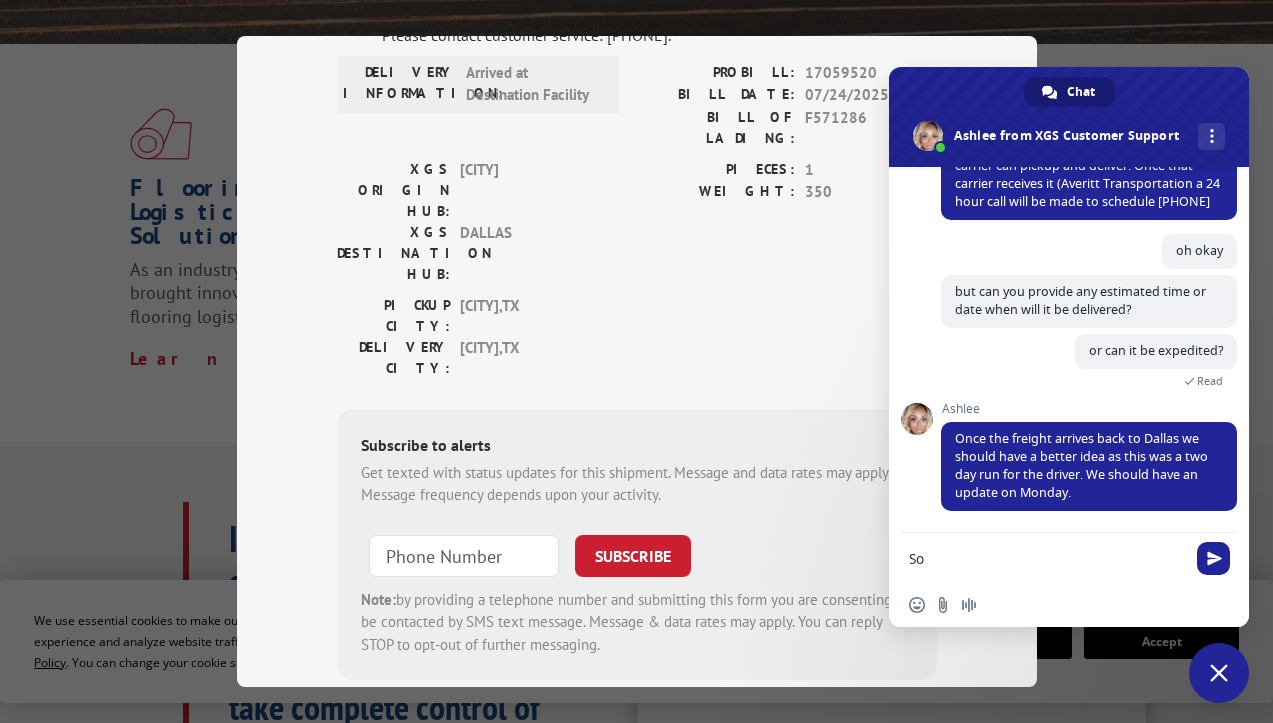 type on "S" 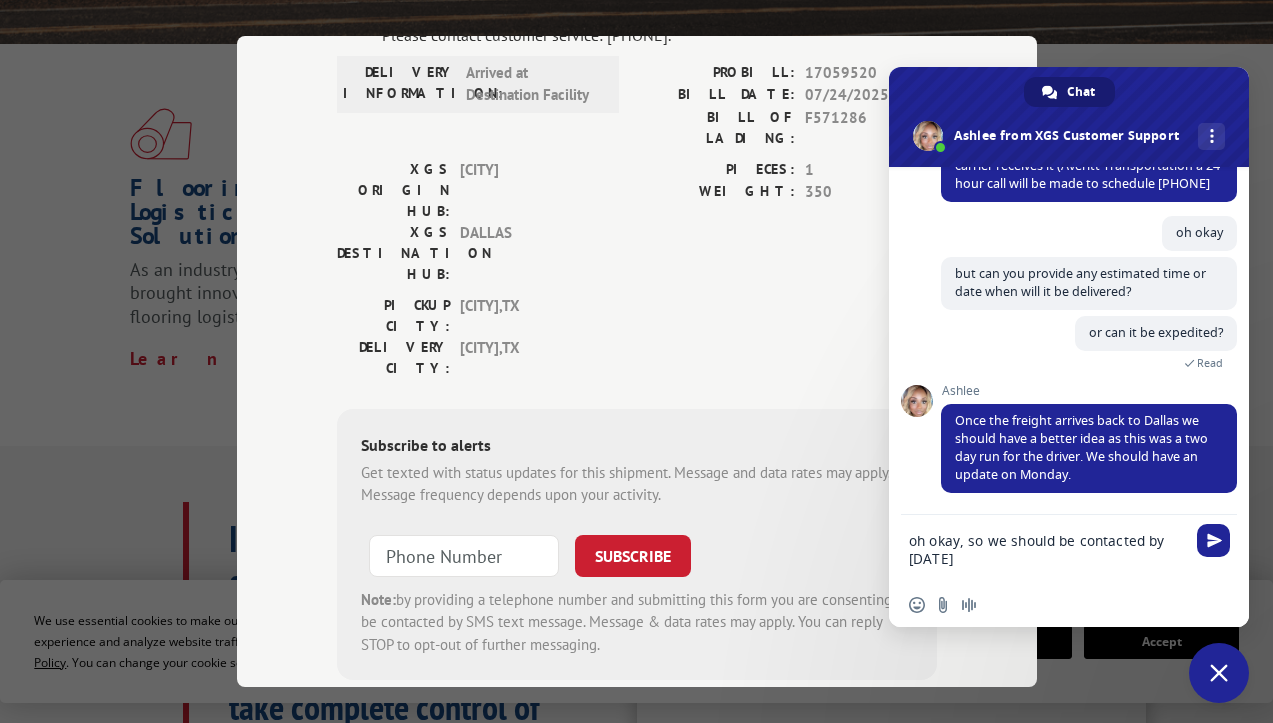 type on "oh okay, so we should be contacted by Monday?" 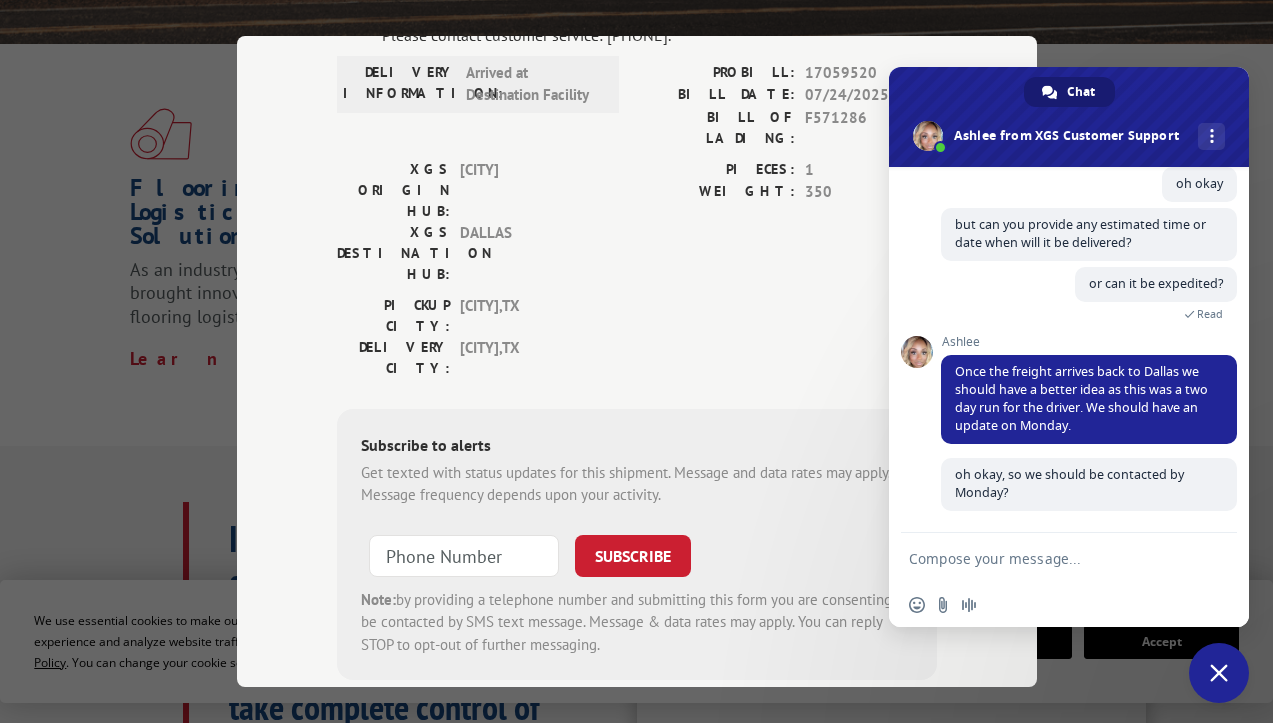 scroll, scrollTop: 745, scrollLeft: 0, axis: vertical 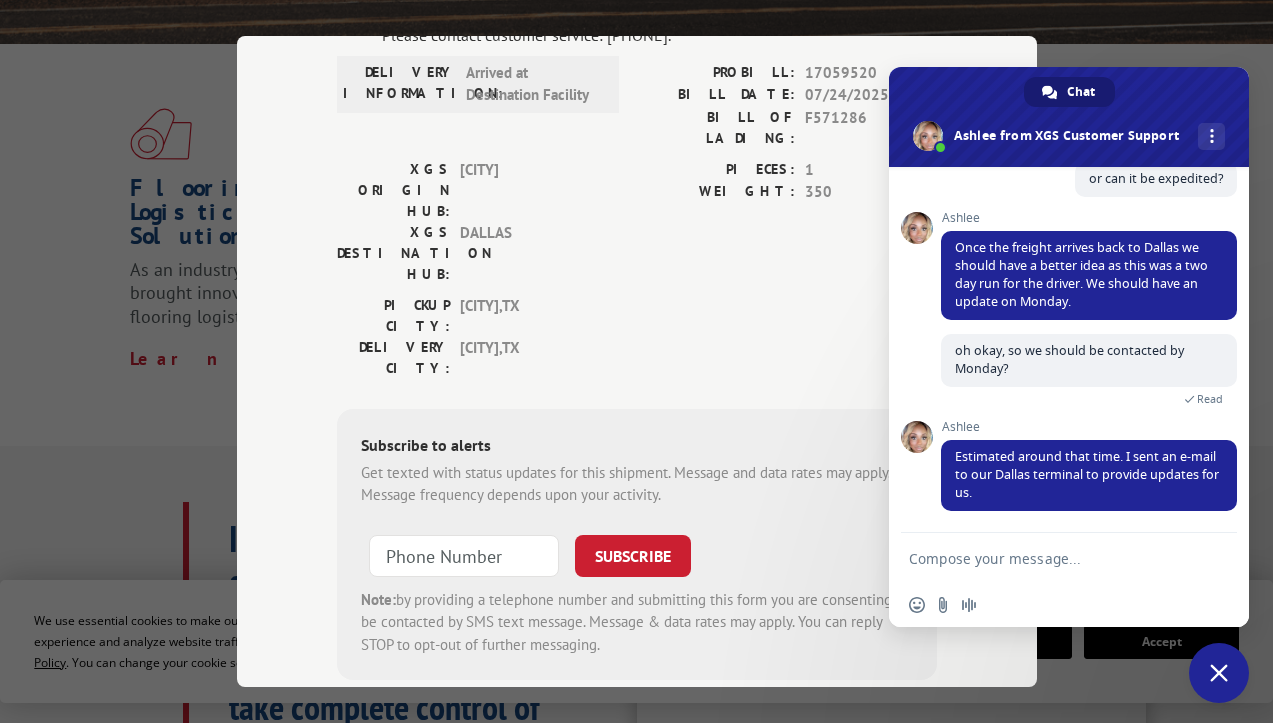 click at bounding box center [1049, 558] 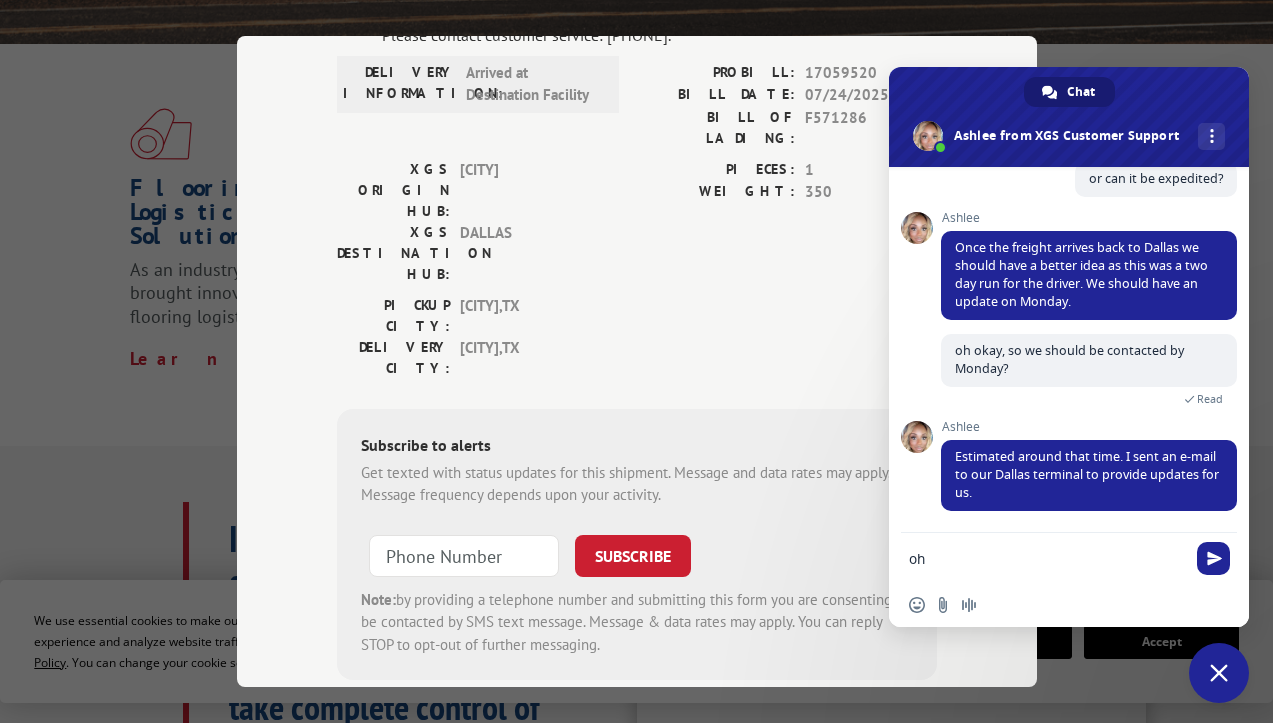 type on "o" 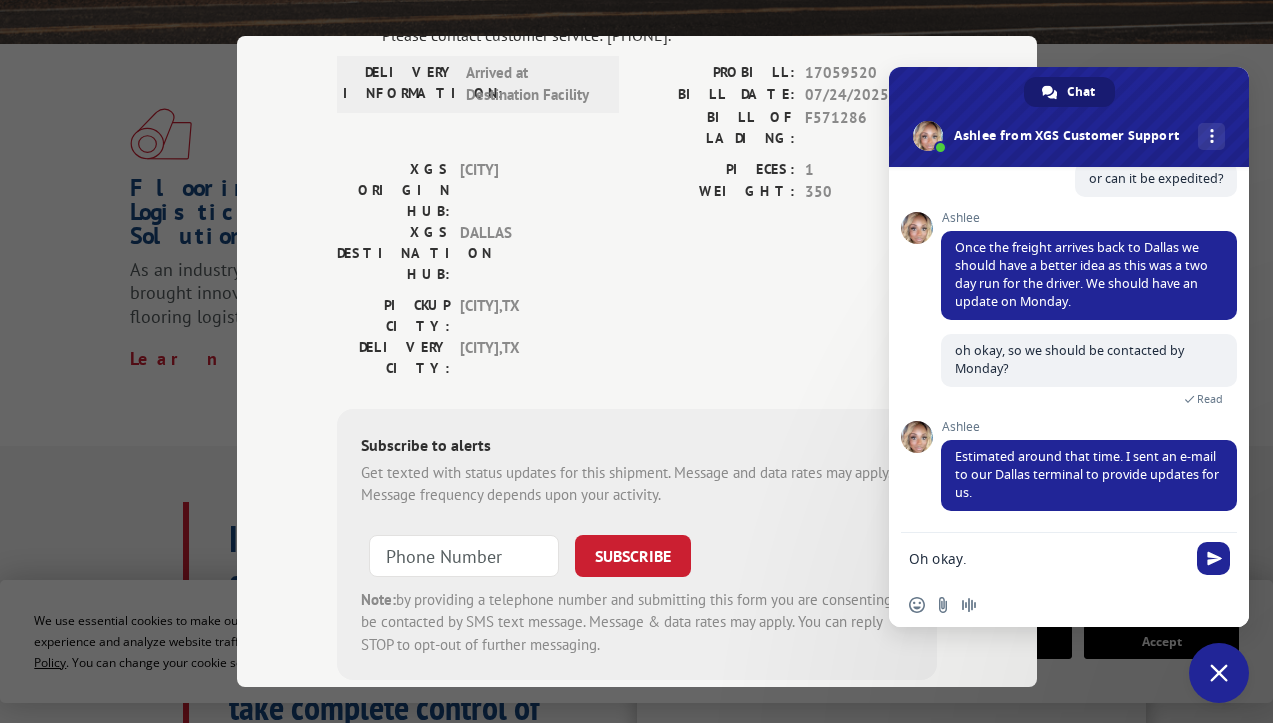 type on "Oh okay." 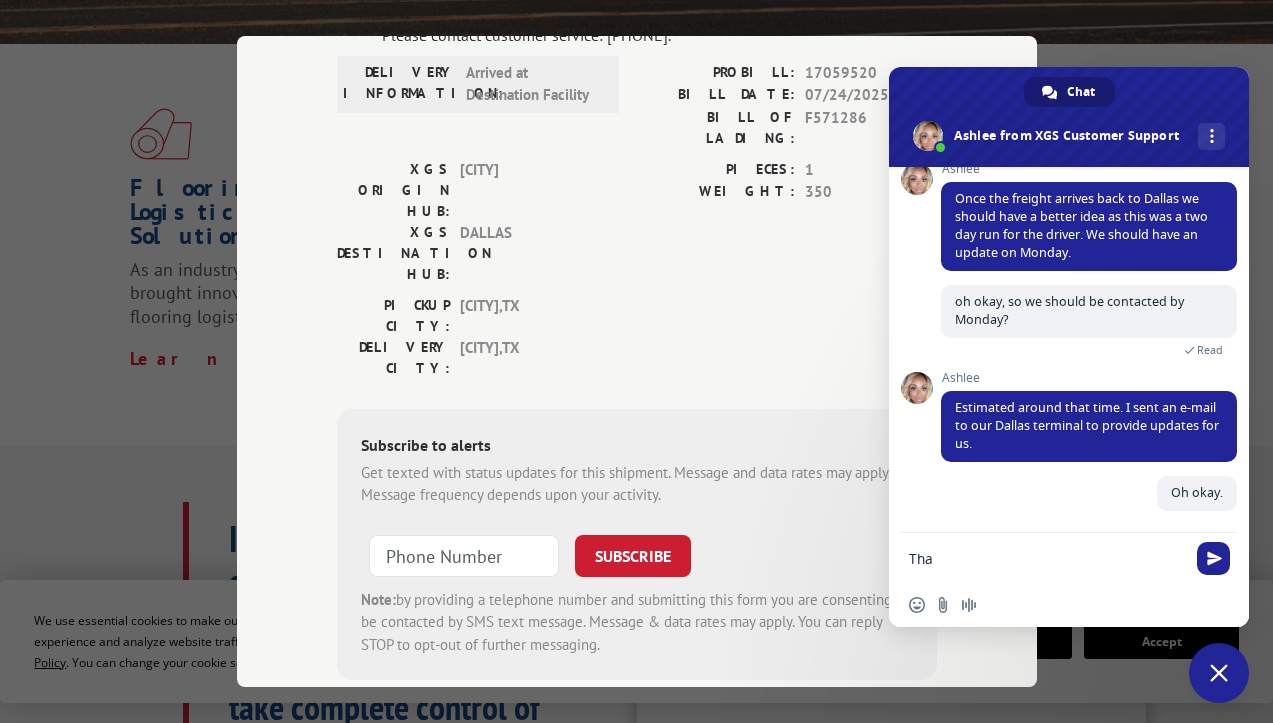 scroll, scrollTop: 899, scrollLeft: 0, axis: vertical 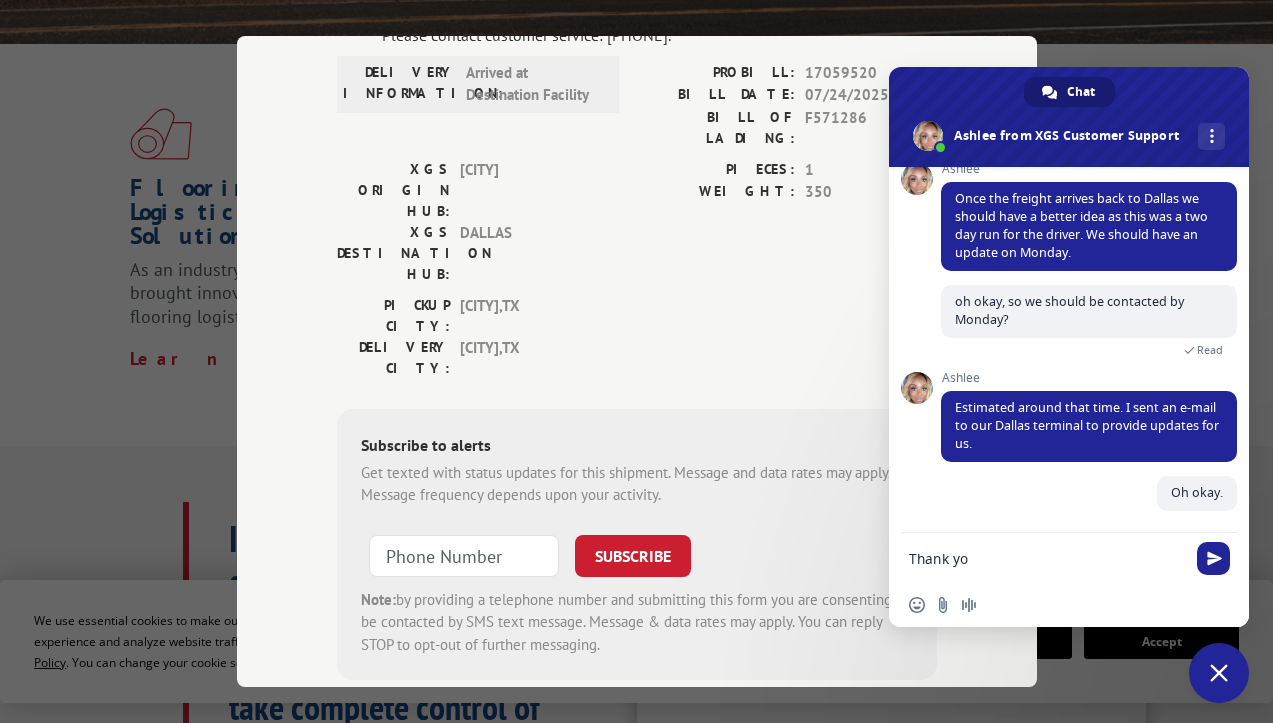 type on "Thank you" 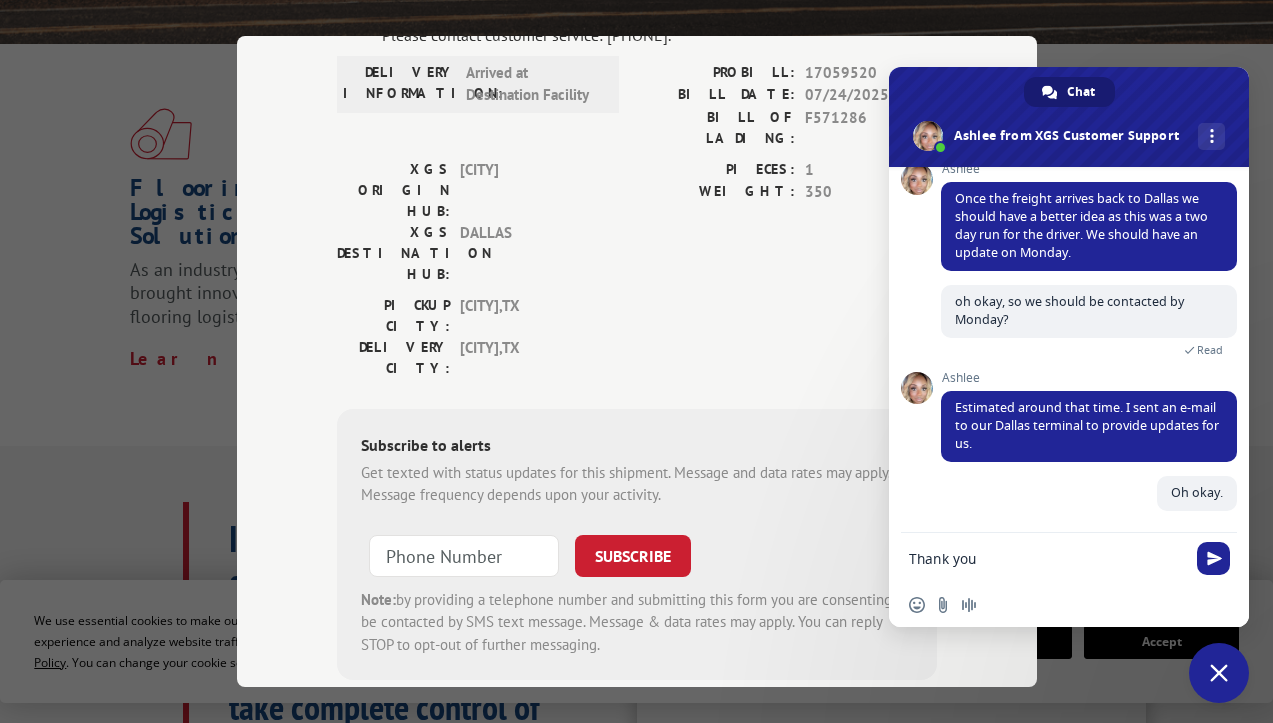 type 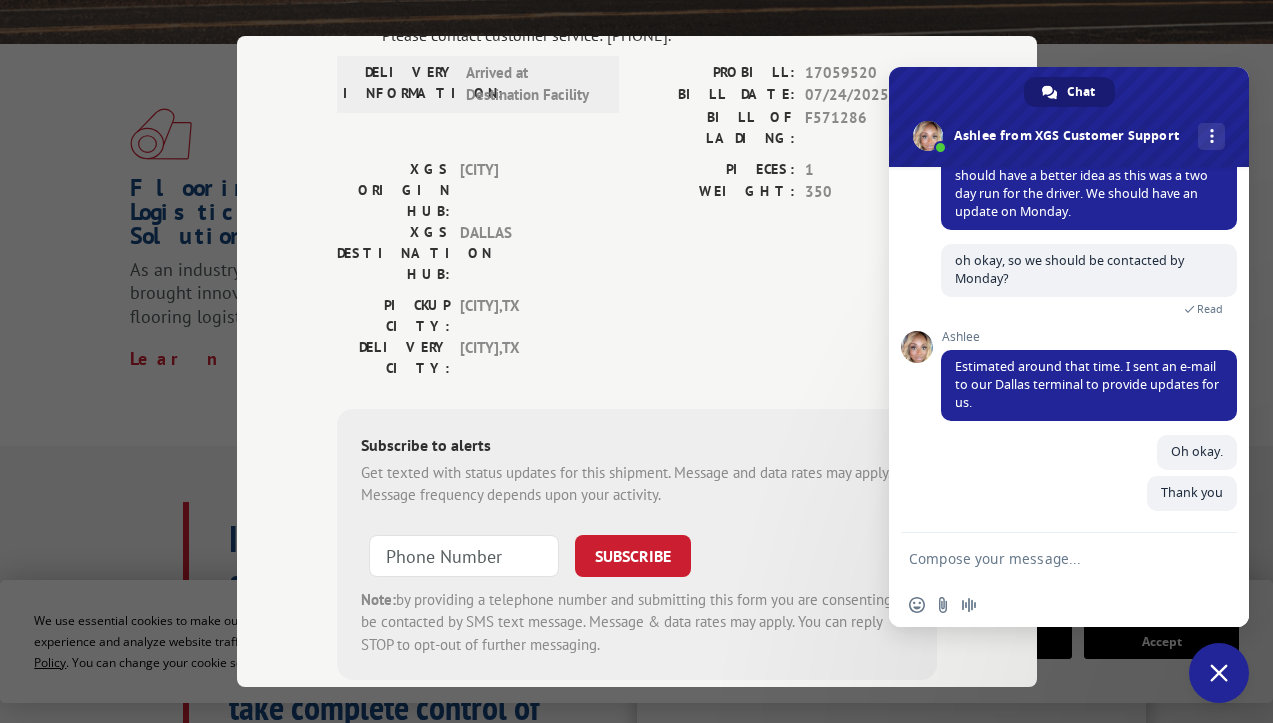 scroll, scrollTop: 940, scrollLeft: 0, axis: vertical 